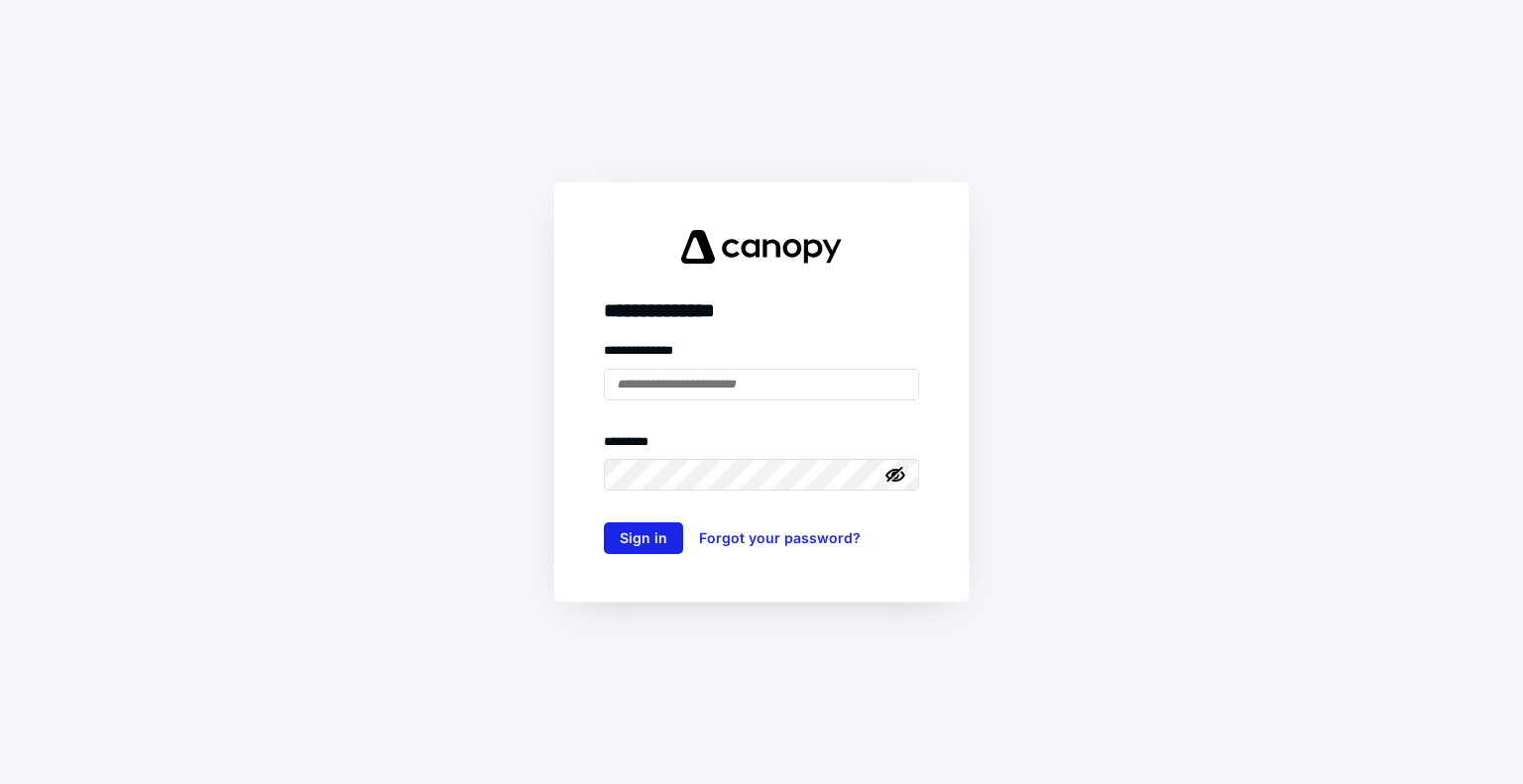 scroll, scrollTop: 0, scrollLeft: 0, axis: both 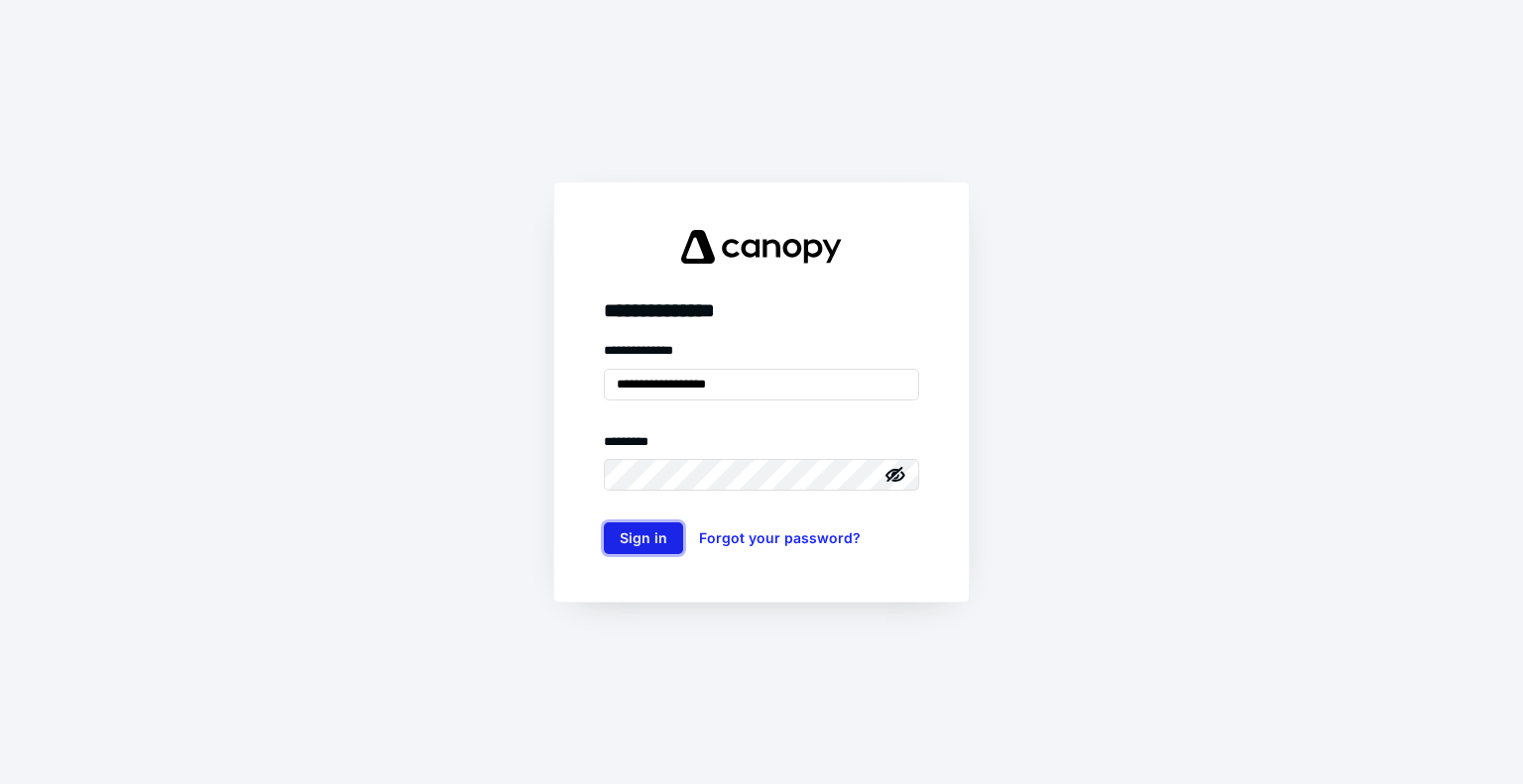 click on "Sign in" at bounding box center [644, 538] 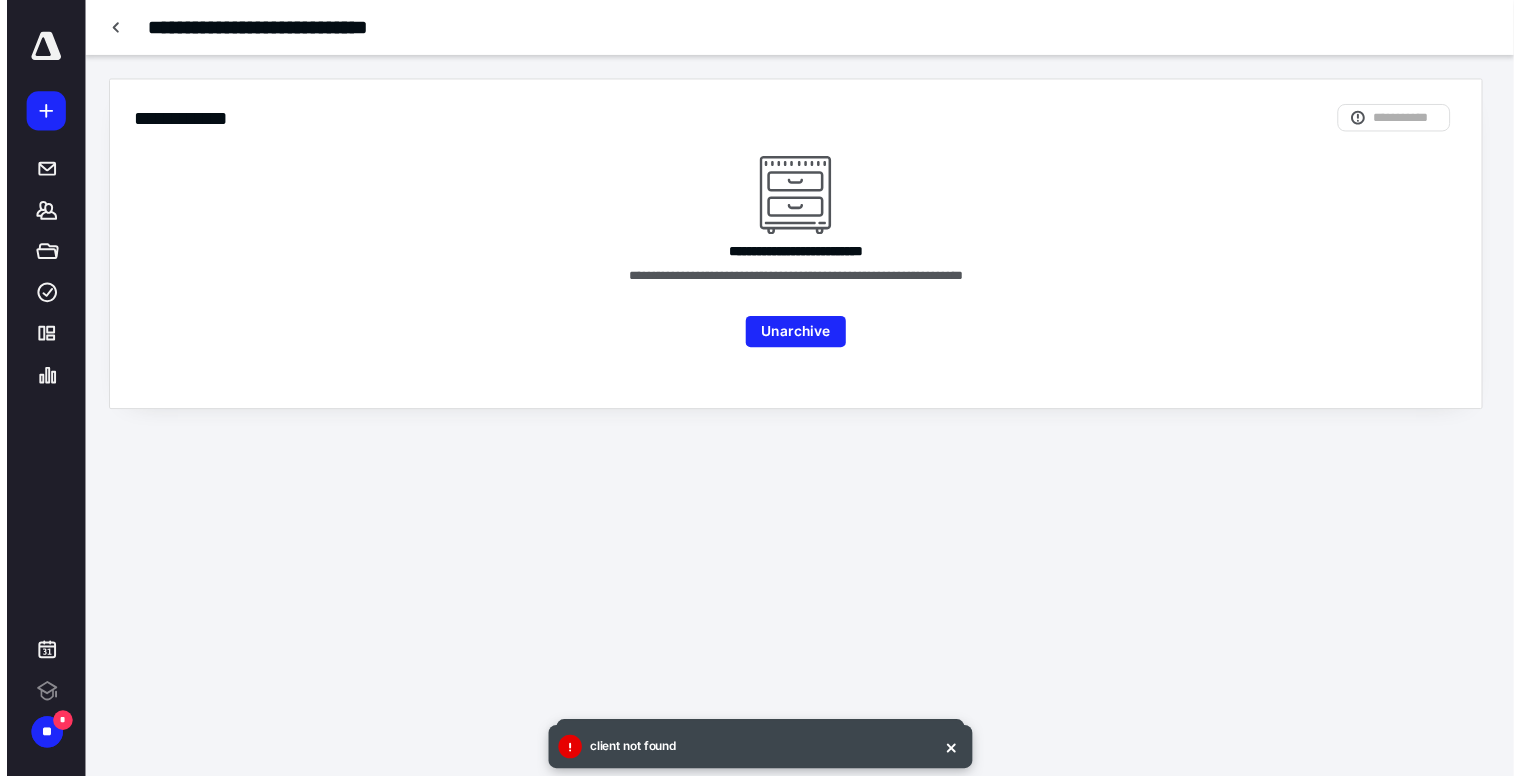 scroll, scrollTop: 0, scrollLeft: 0, axis: both 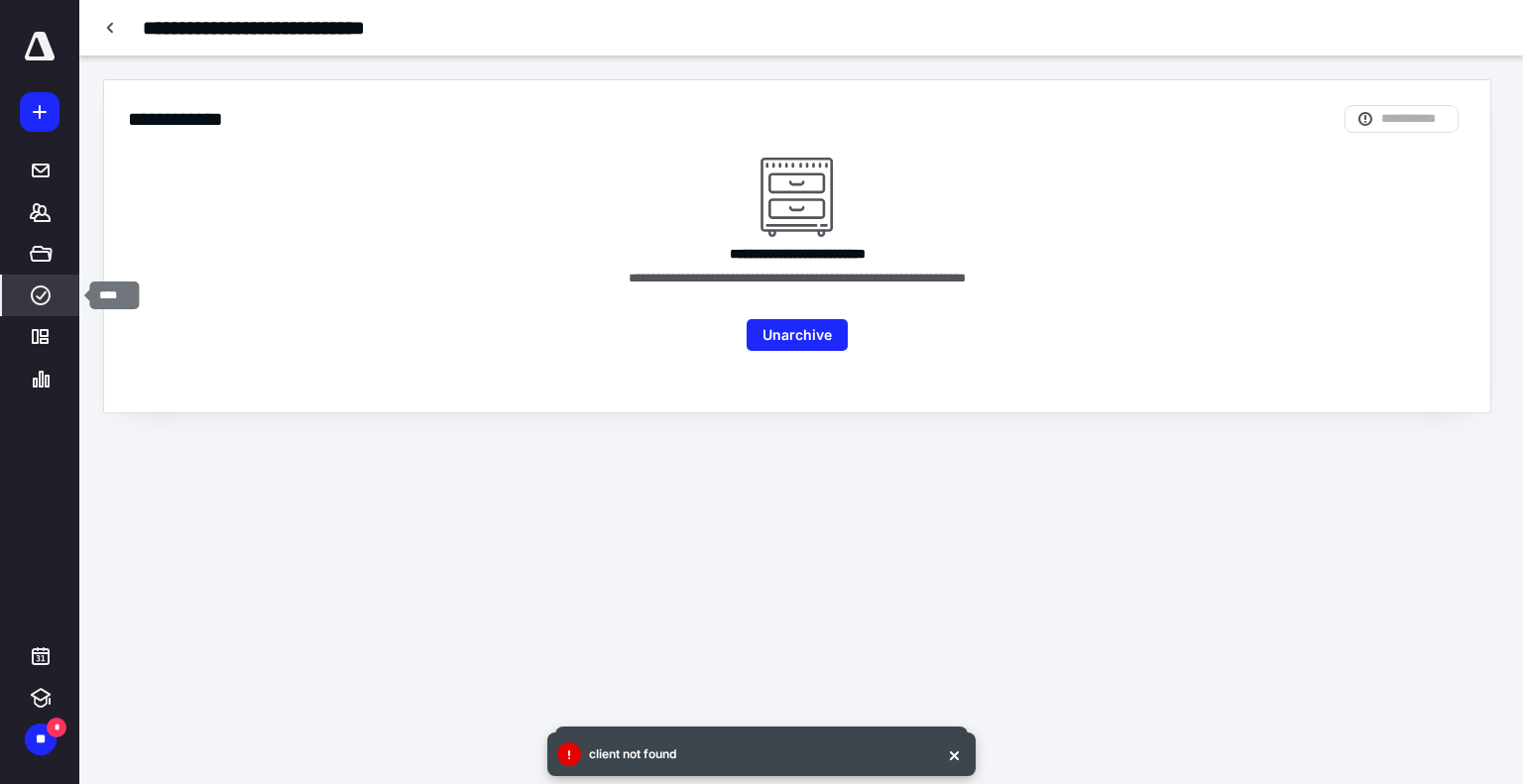 click 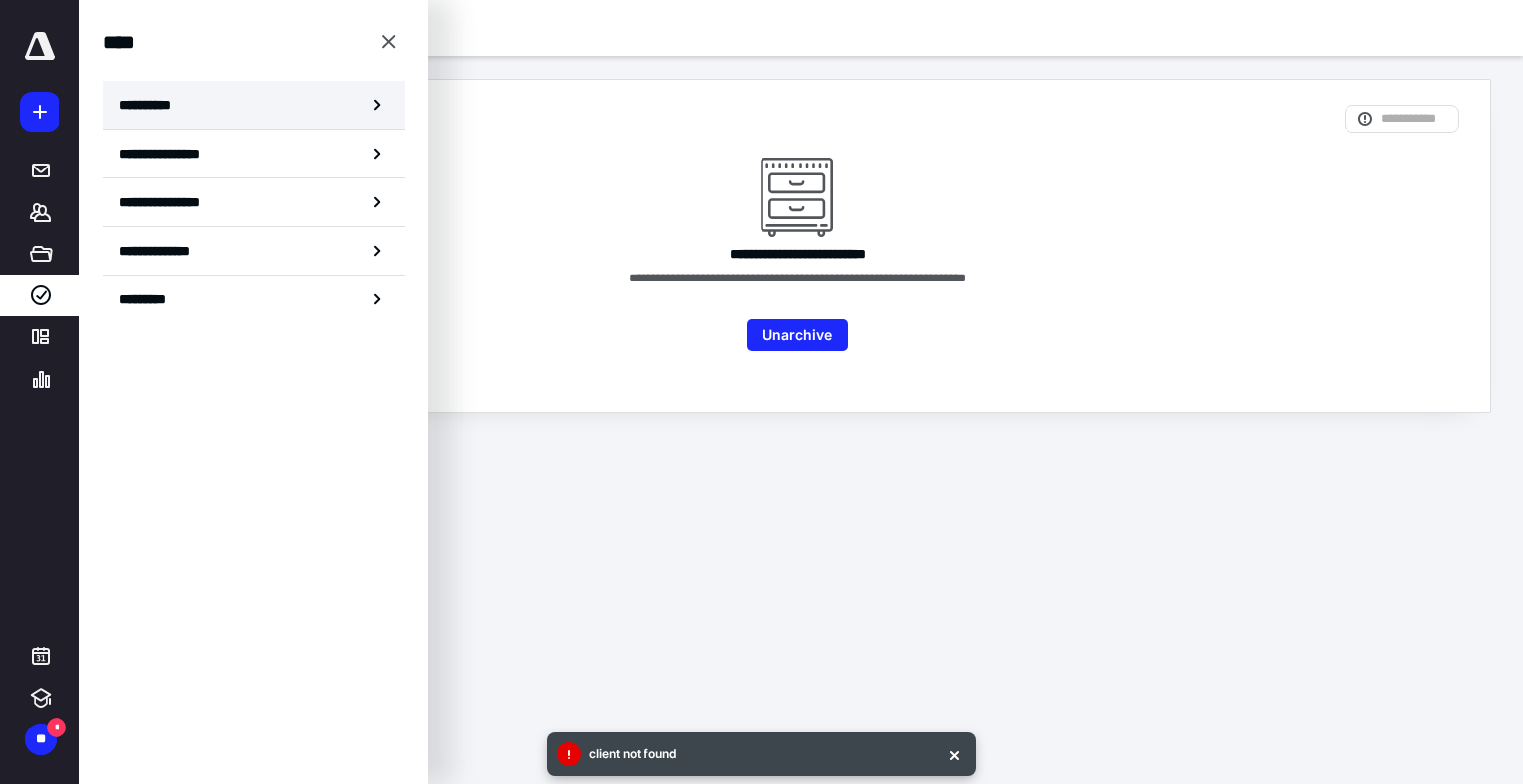 click on "**********" at bounding box center [254, 105] 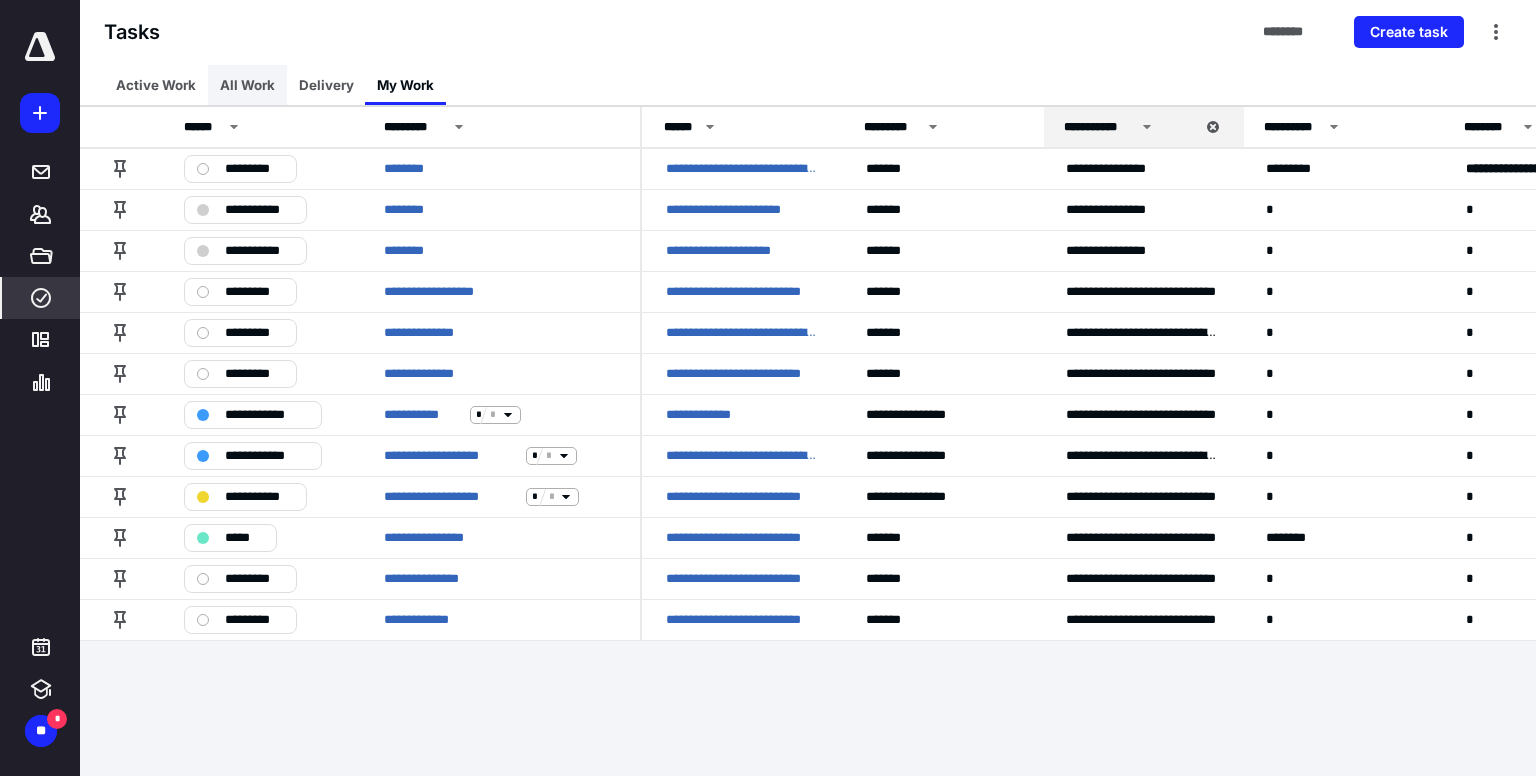 click on "All Work" at bounding box center [247, 85] 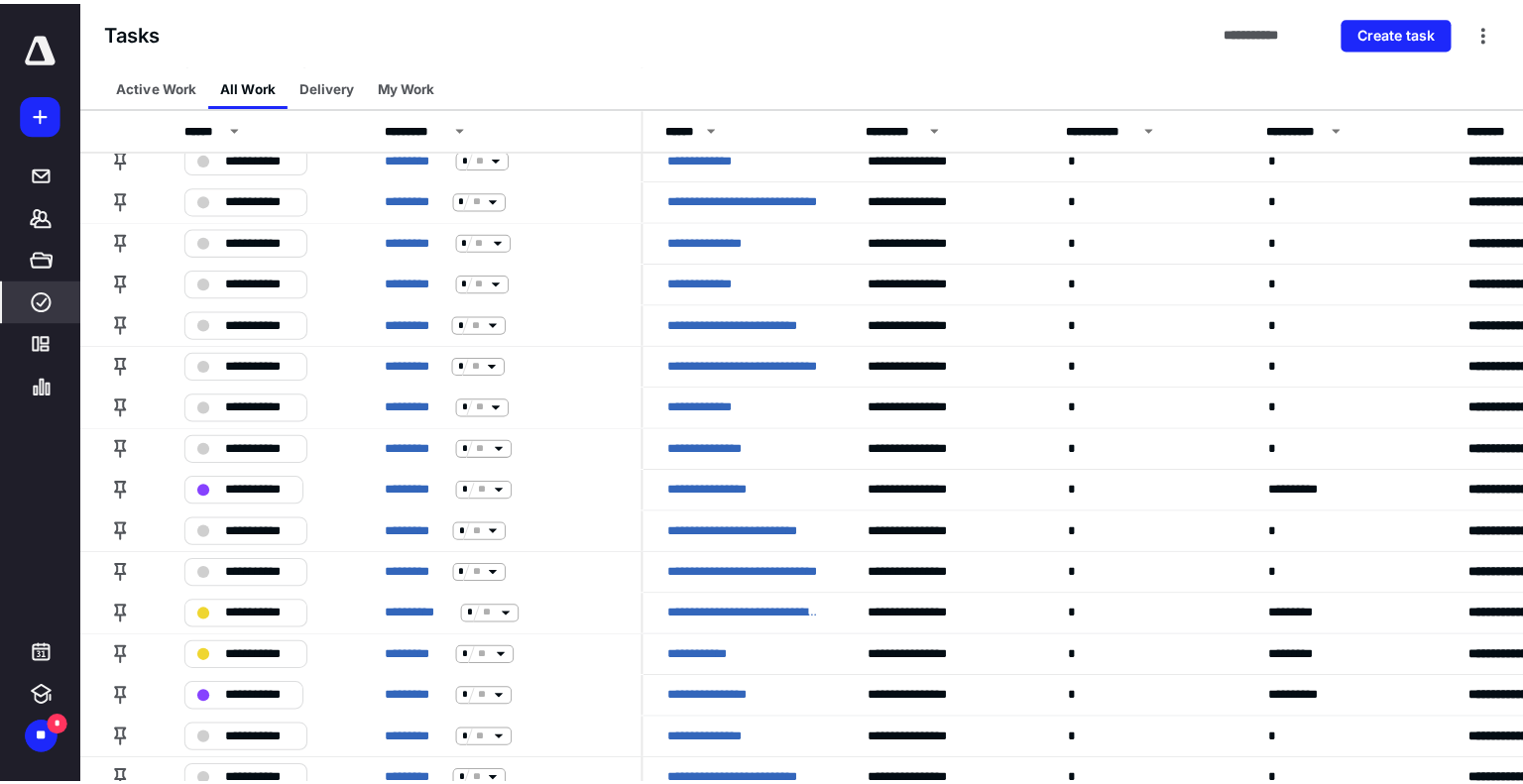 scroll, scrollTop: 0, scrollLeft: 0, axis: both 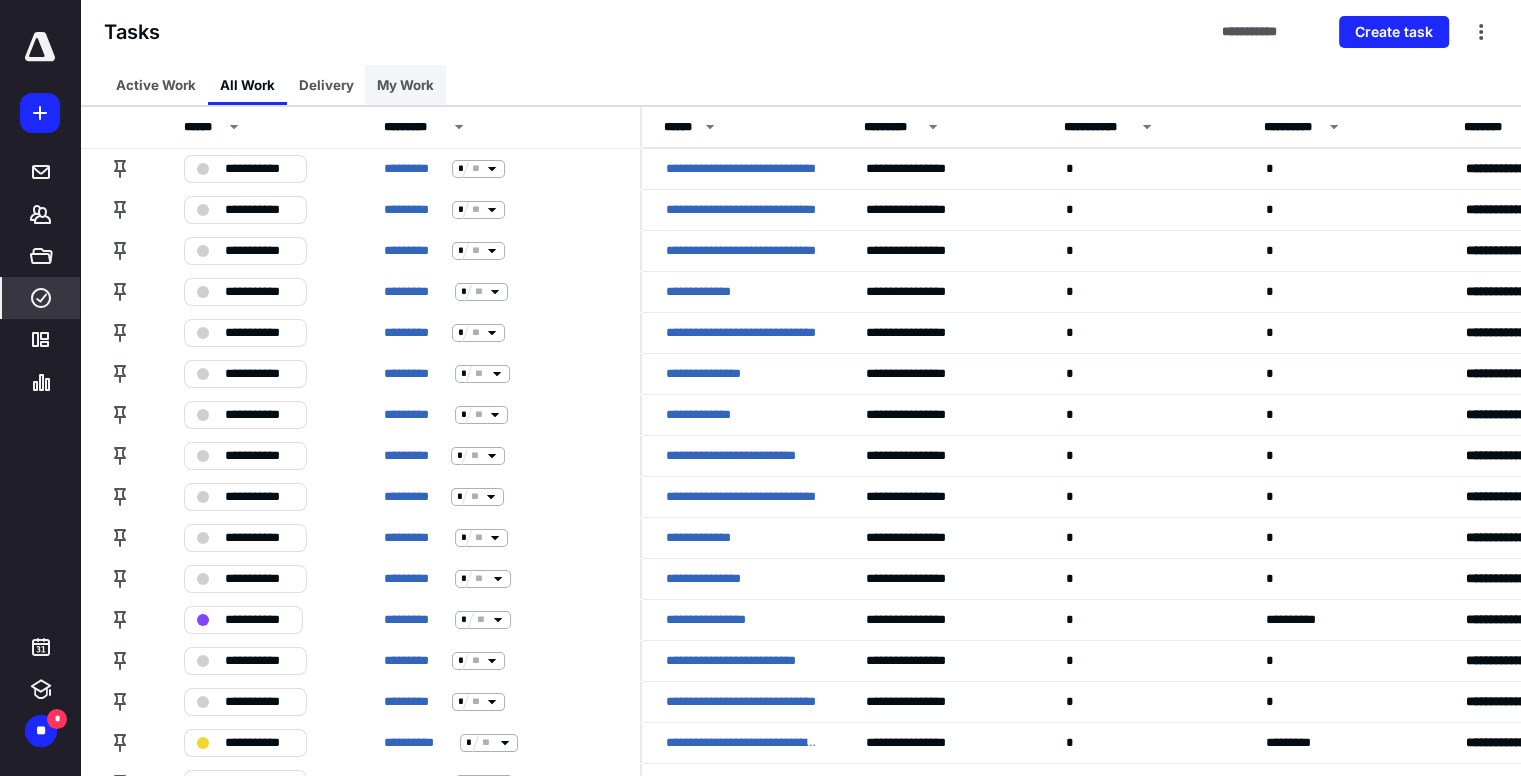 click on "My Work" at bounding box center (405, 85) 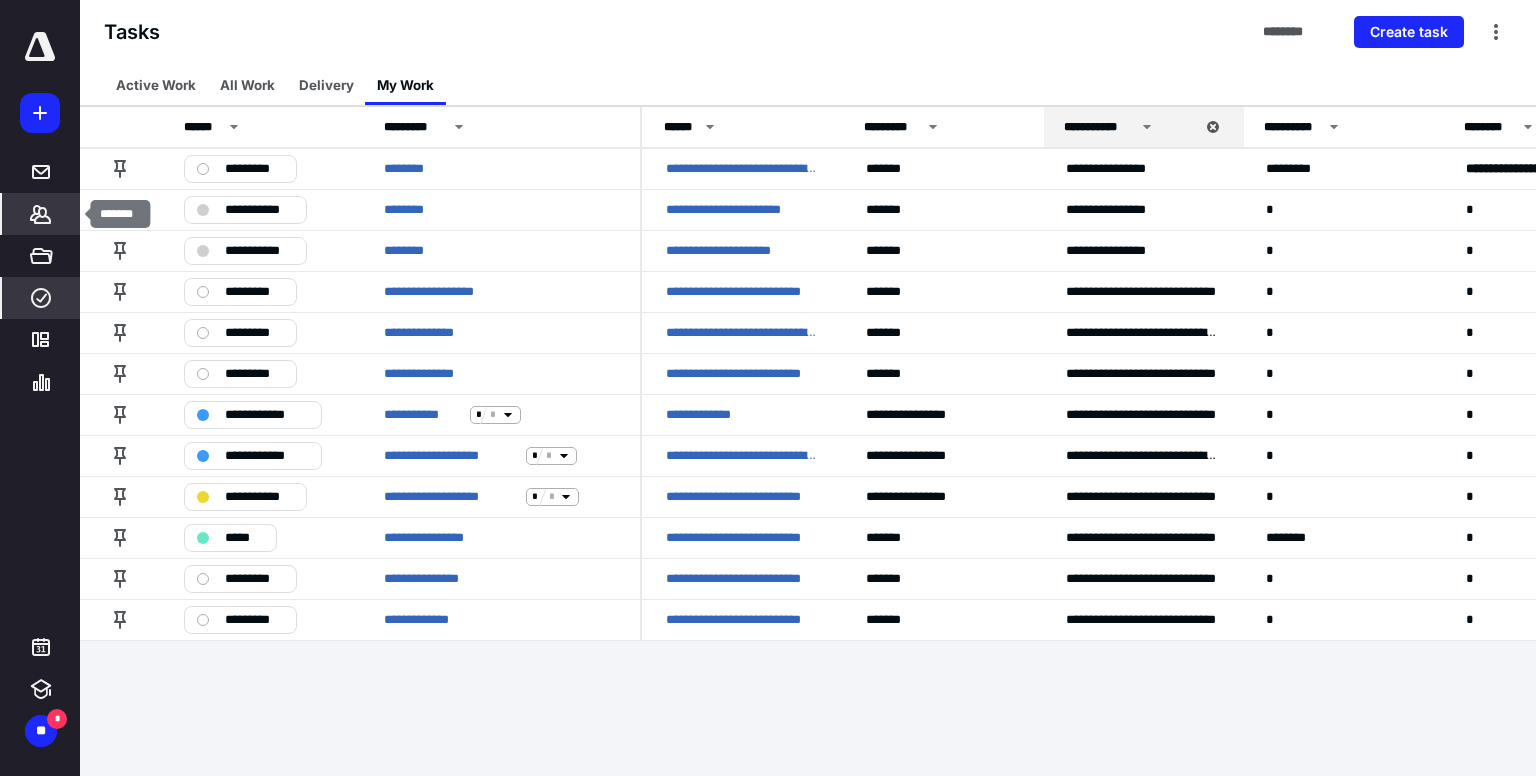 click 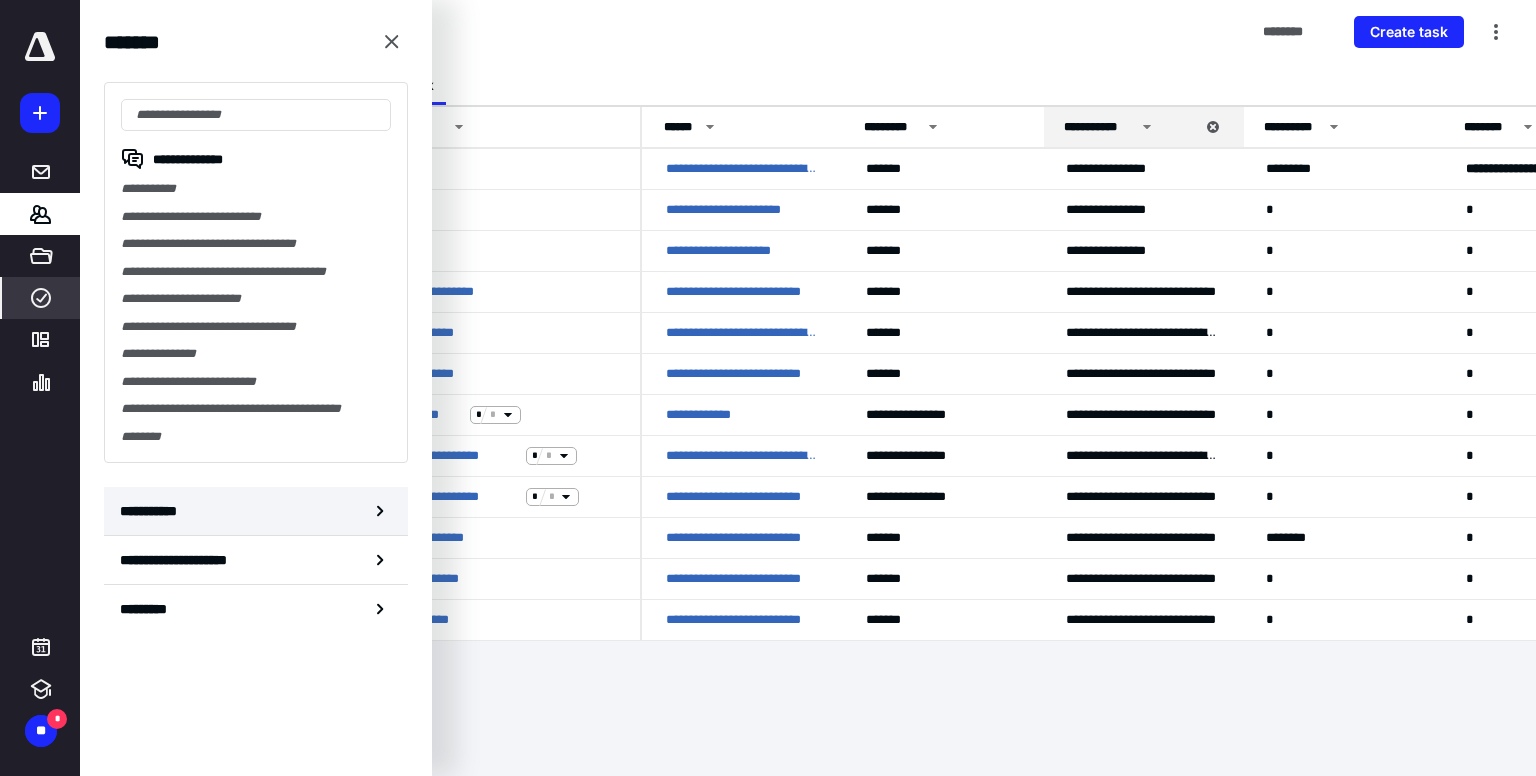 click on "**********" at bounding box center [256, 511] 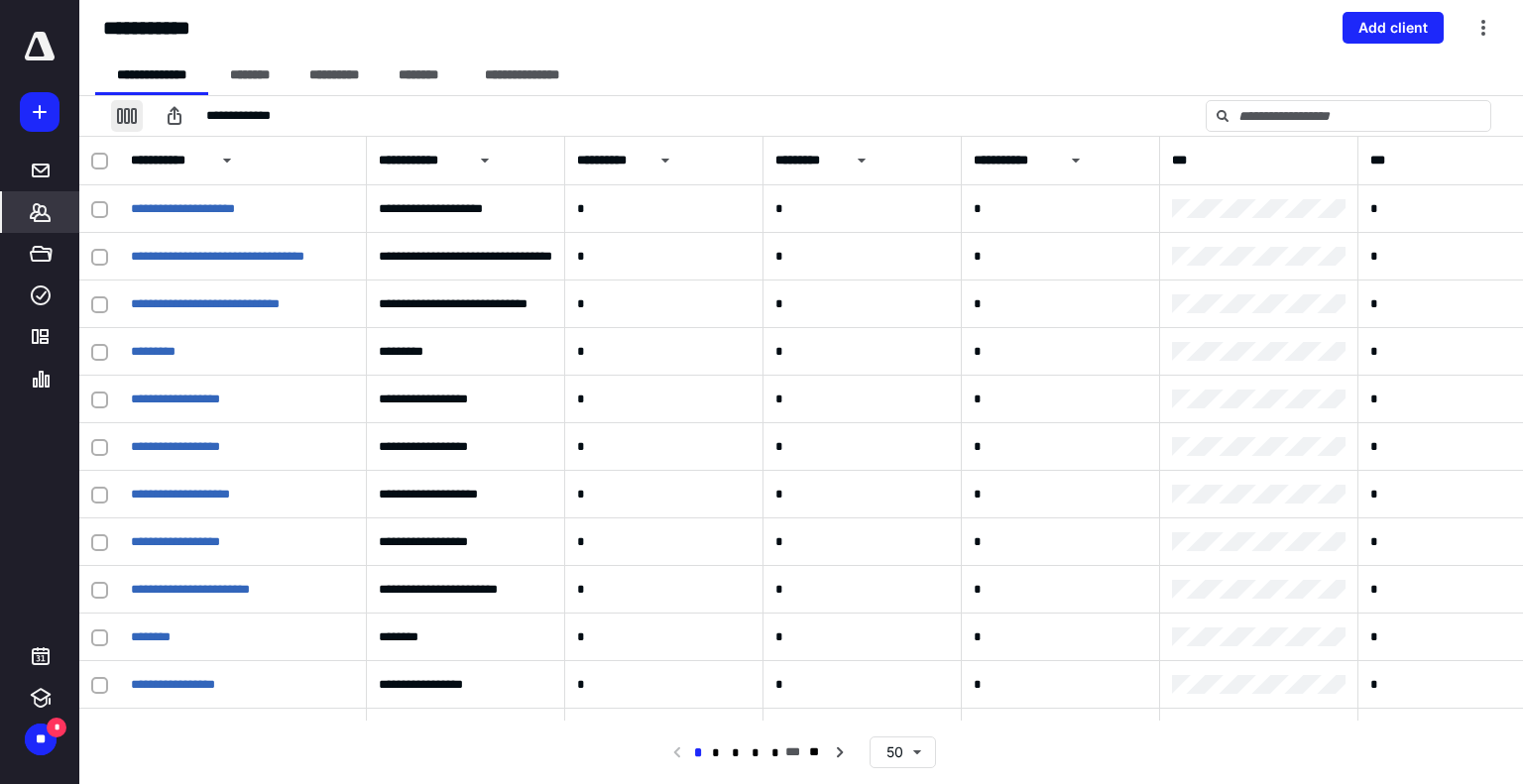 click at bounding box center [127, 116] 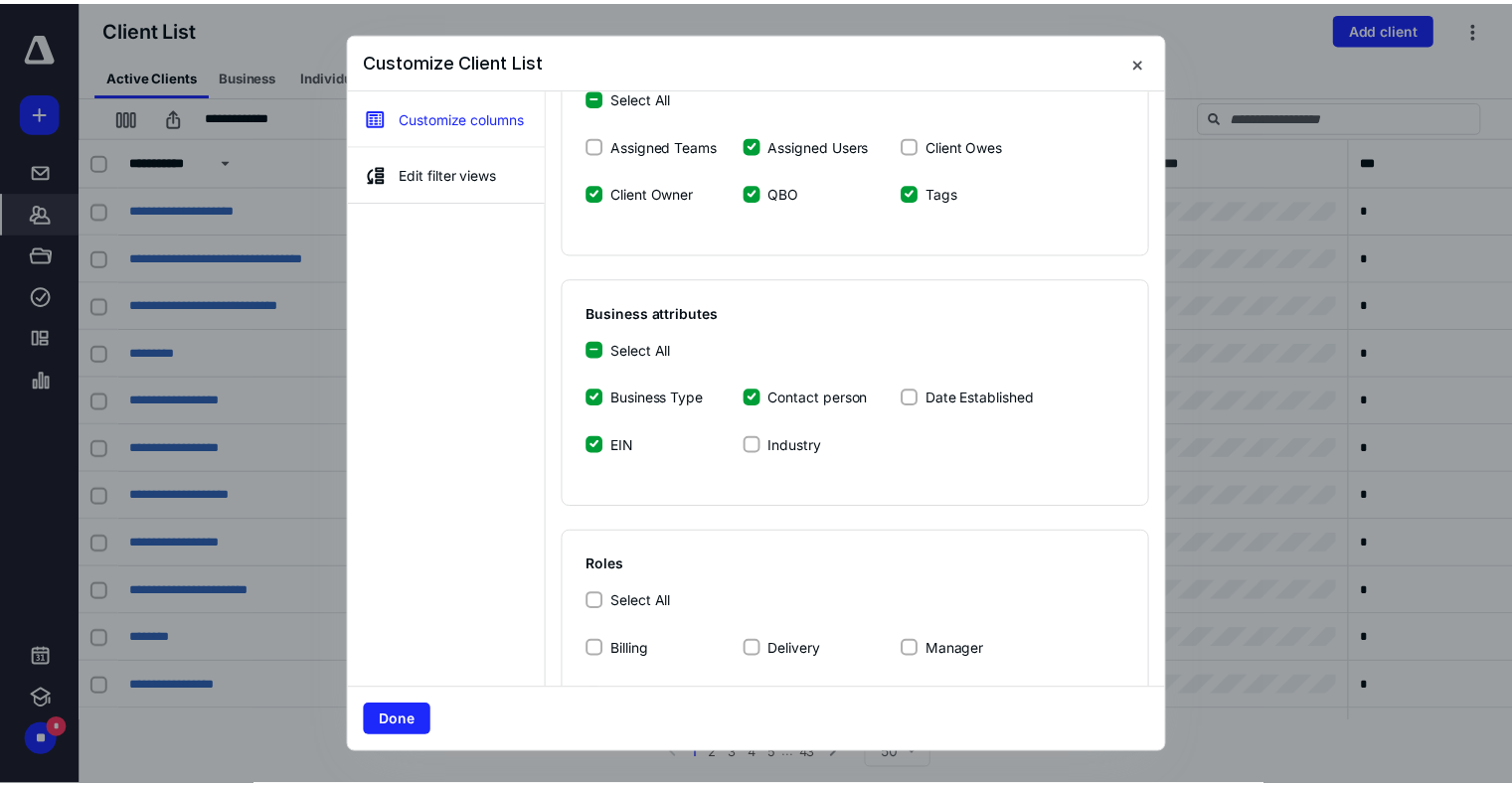 scroll, scrollTop: 724, scrollLeft: 0, axis: vertical 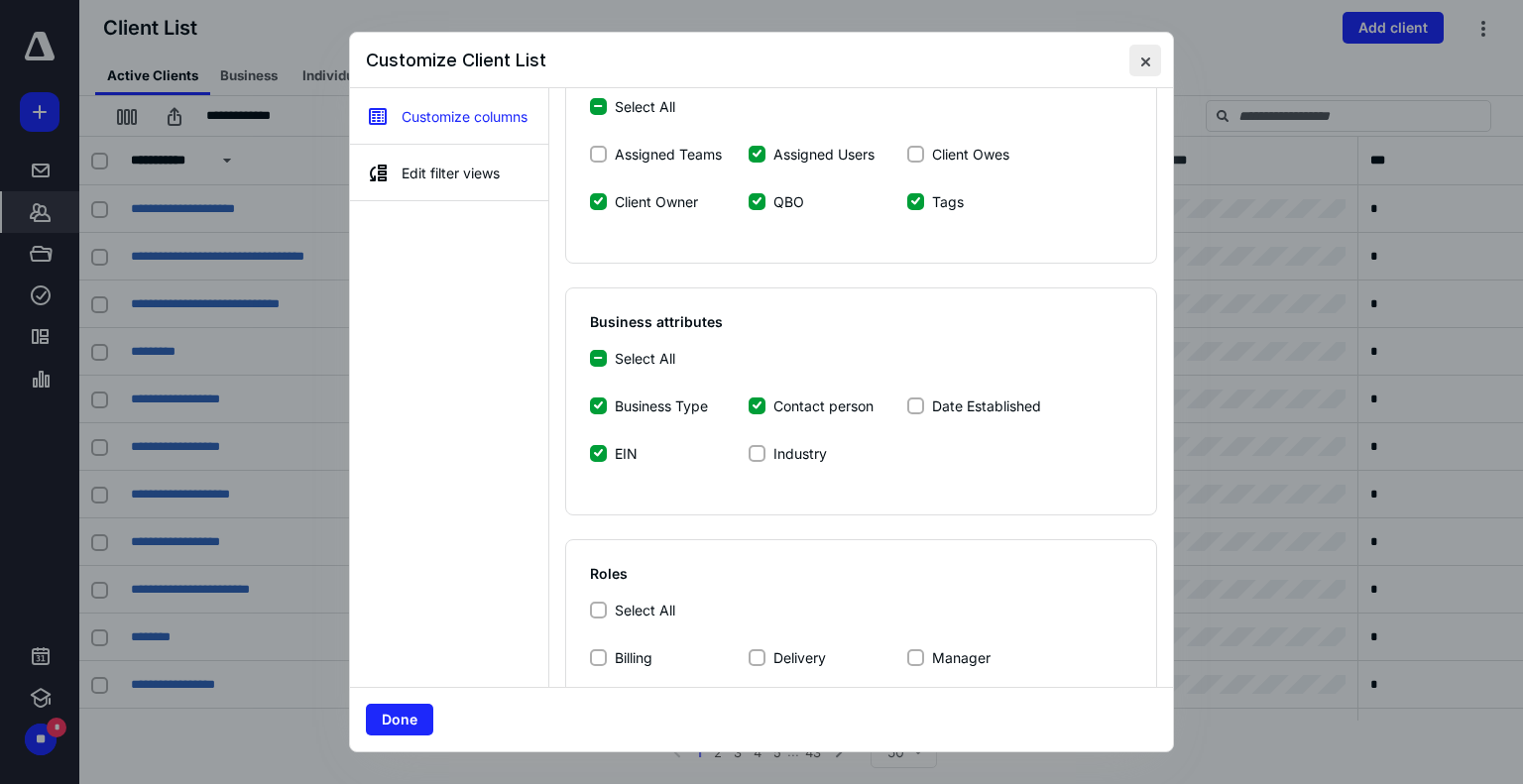 click at bounding box center (1145, 60) 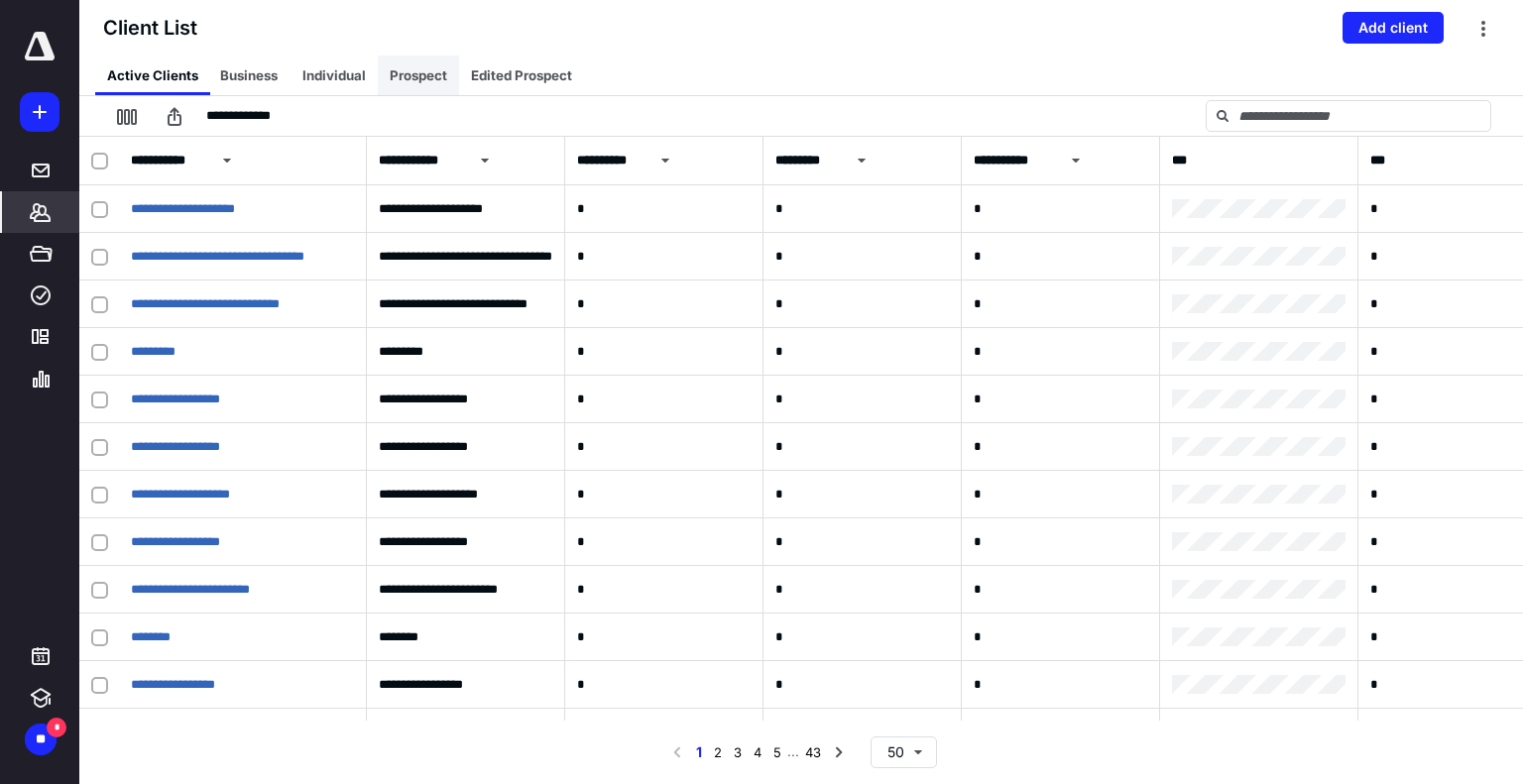 click on "Prospect" at bounding box center [418, 75] 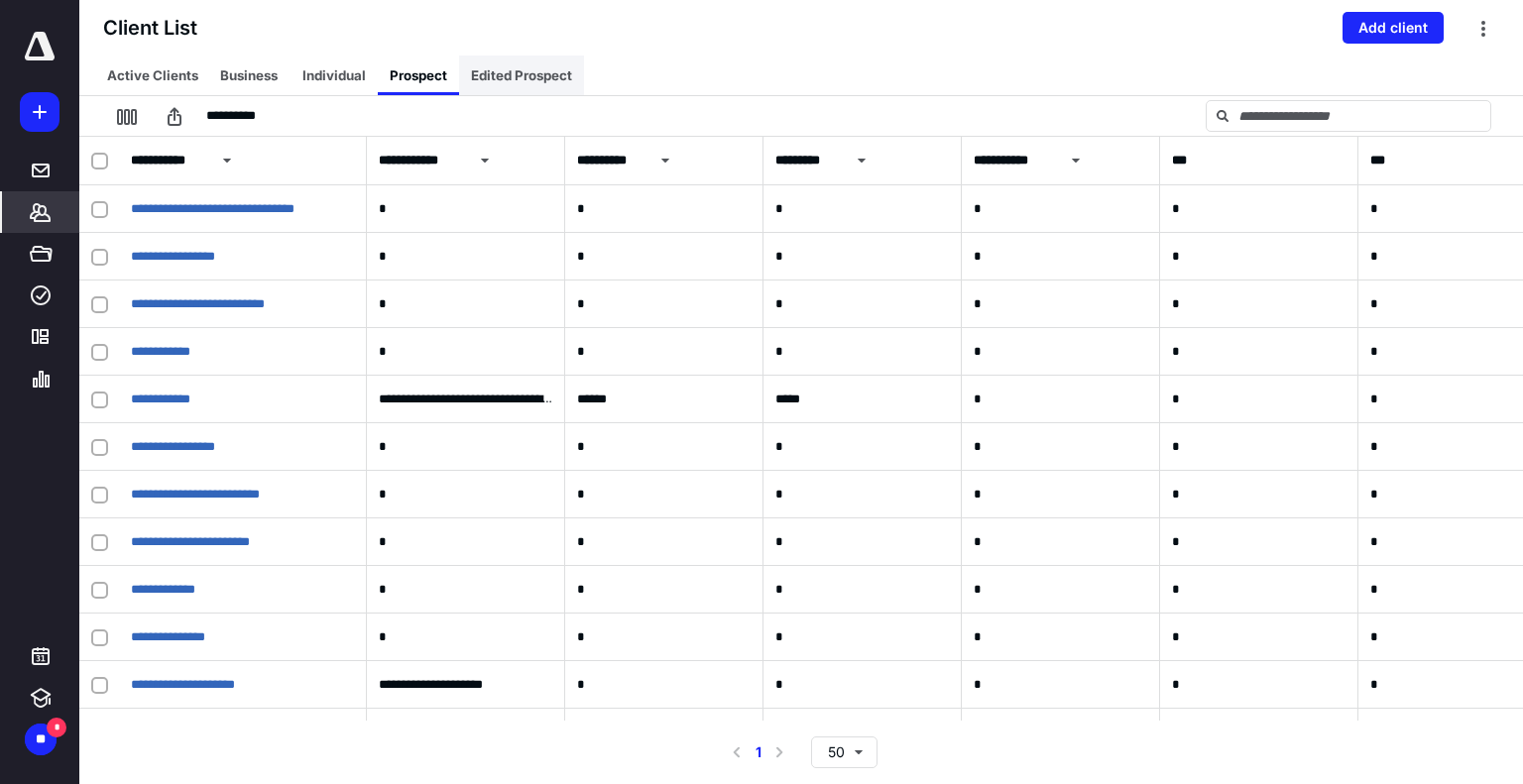 click on "Edited Prospect" at bounding box center [522, 75] 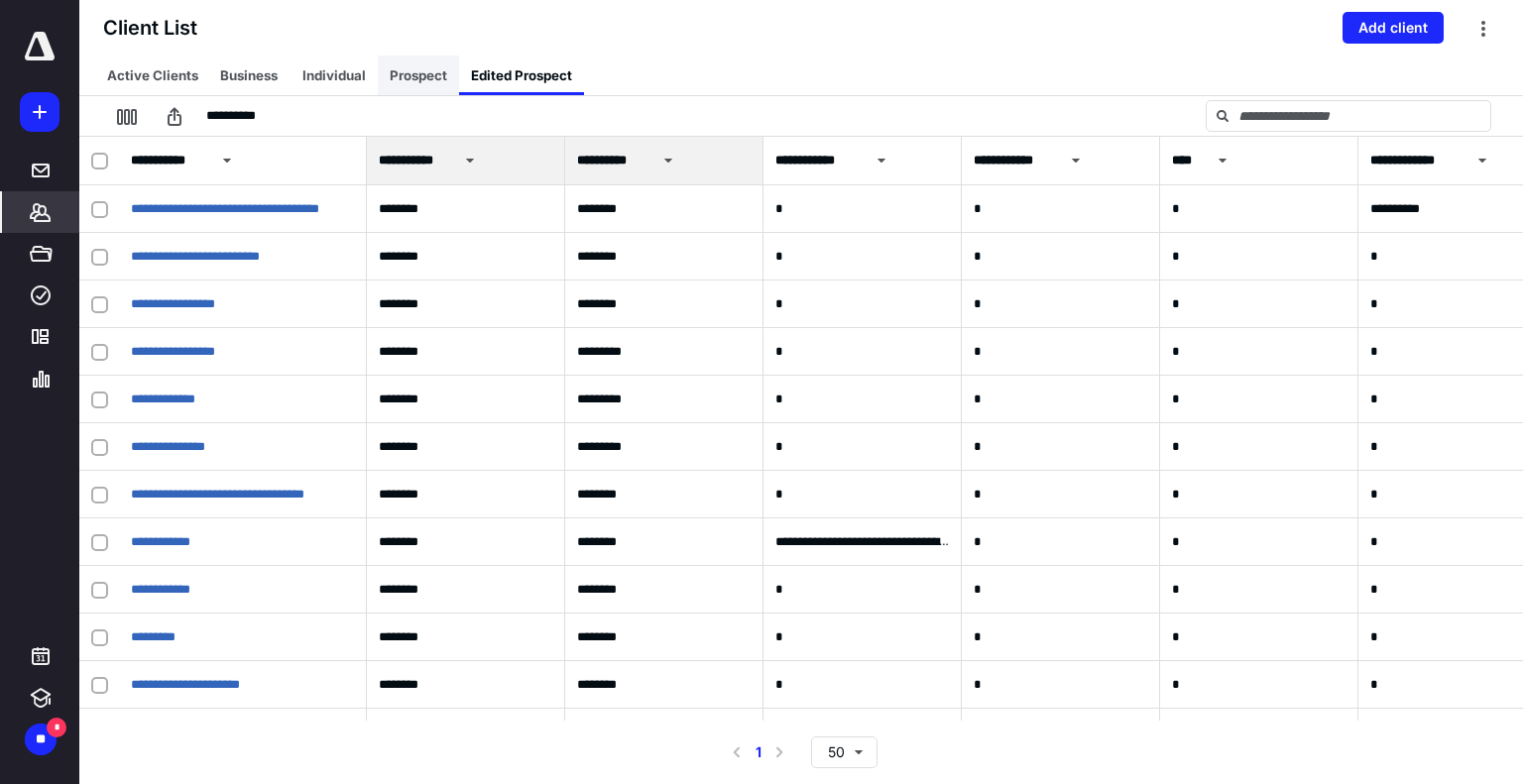 click on "Prospect" at bounding box center (418, 75) 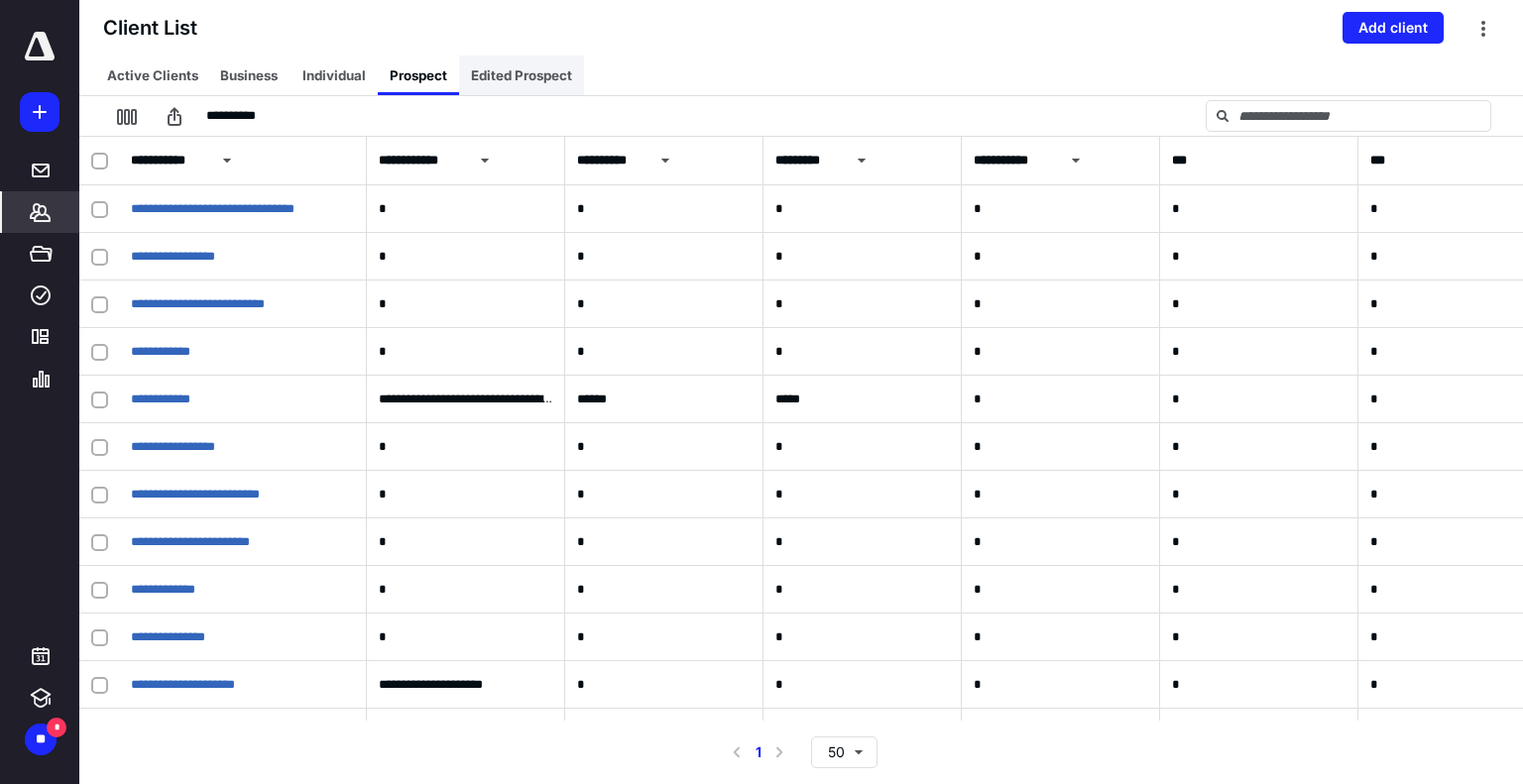 click on "Edited Prospect" at bounding box center (522, 75) 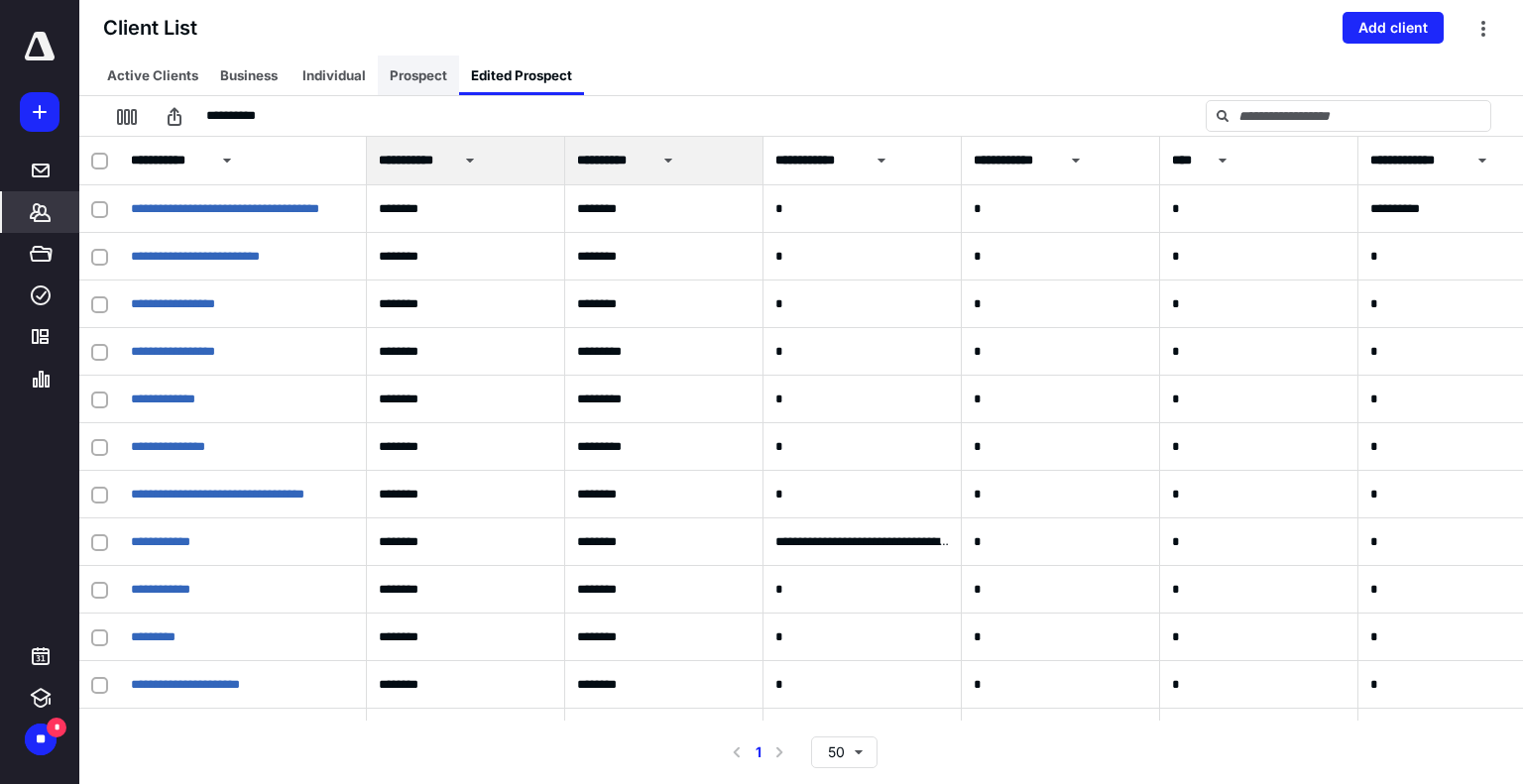 drag, startPoint x: 442, startPoint y: 78, endPoint x: 481, endPoint y: 45, distance: 51.088159 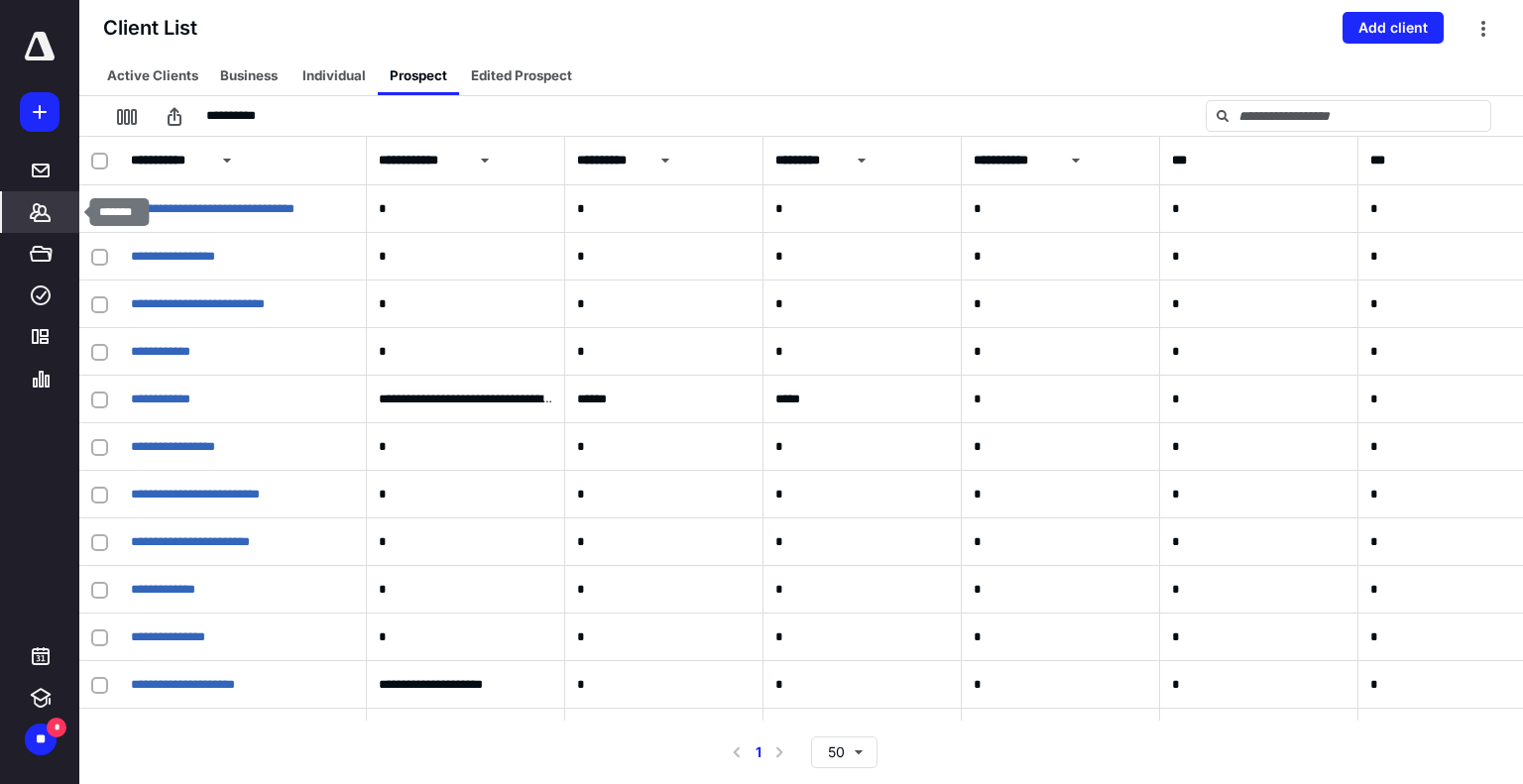 click 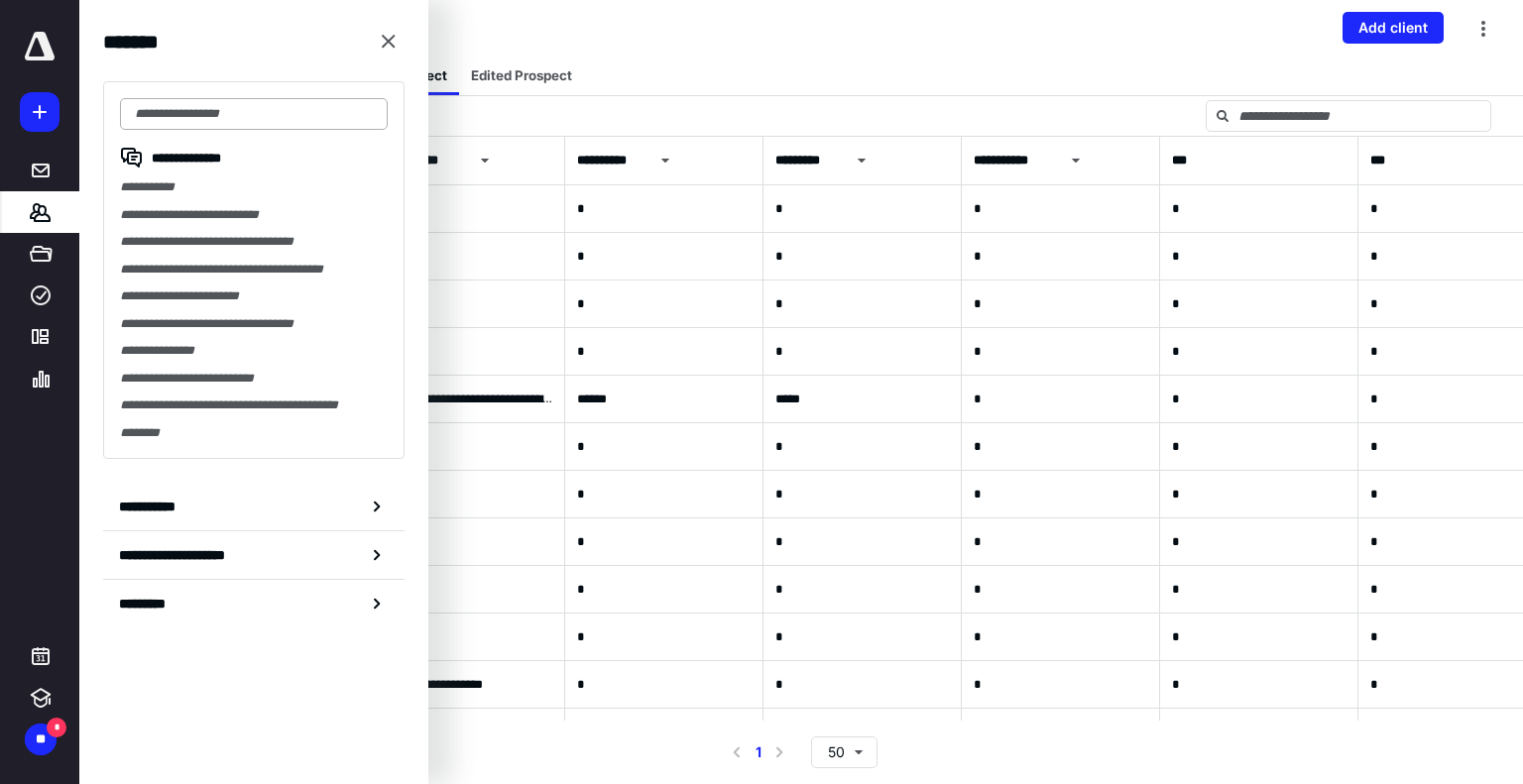 click at bounding box center [254, 114] 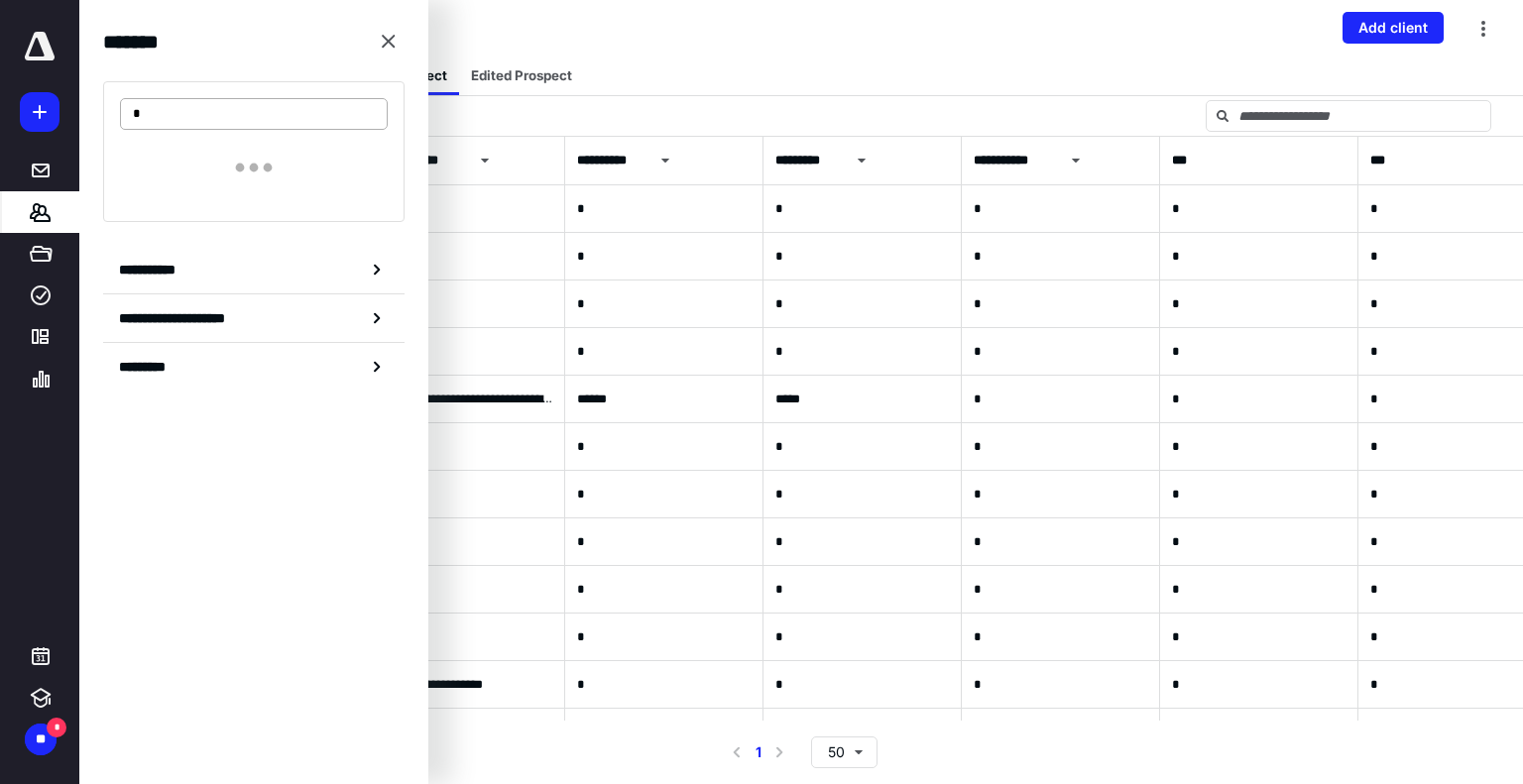 type on "*" 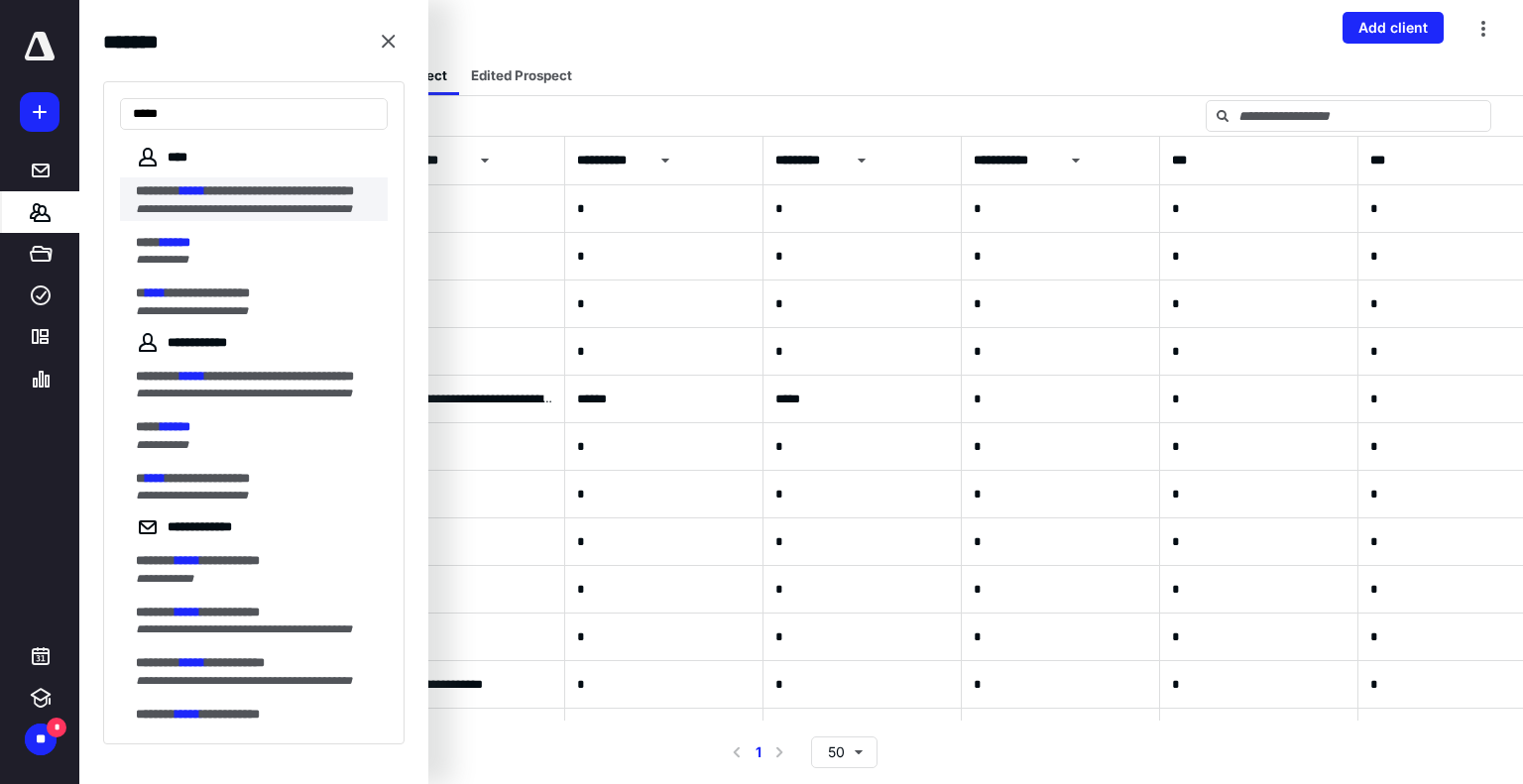 type on "*****" 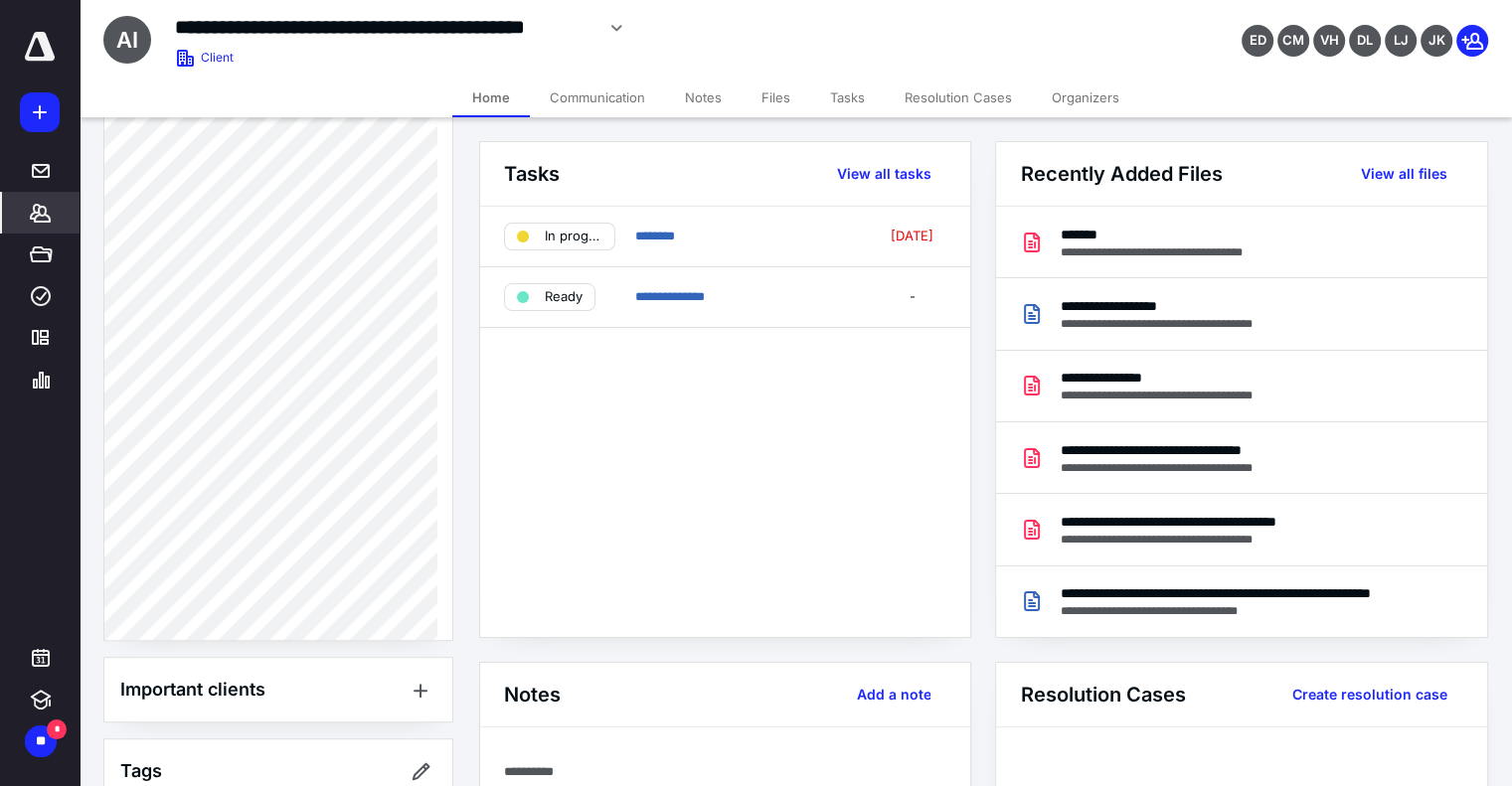 scroll, scrollTop: 696, scrollLeft: 0, axis: vertical 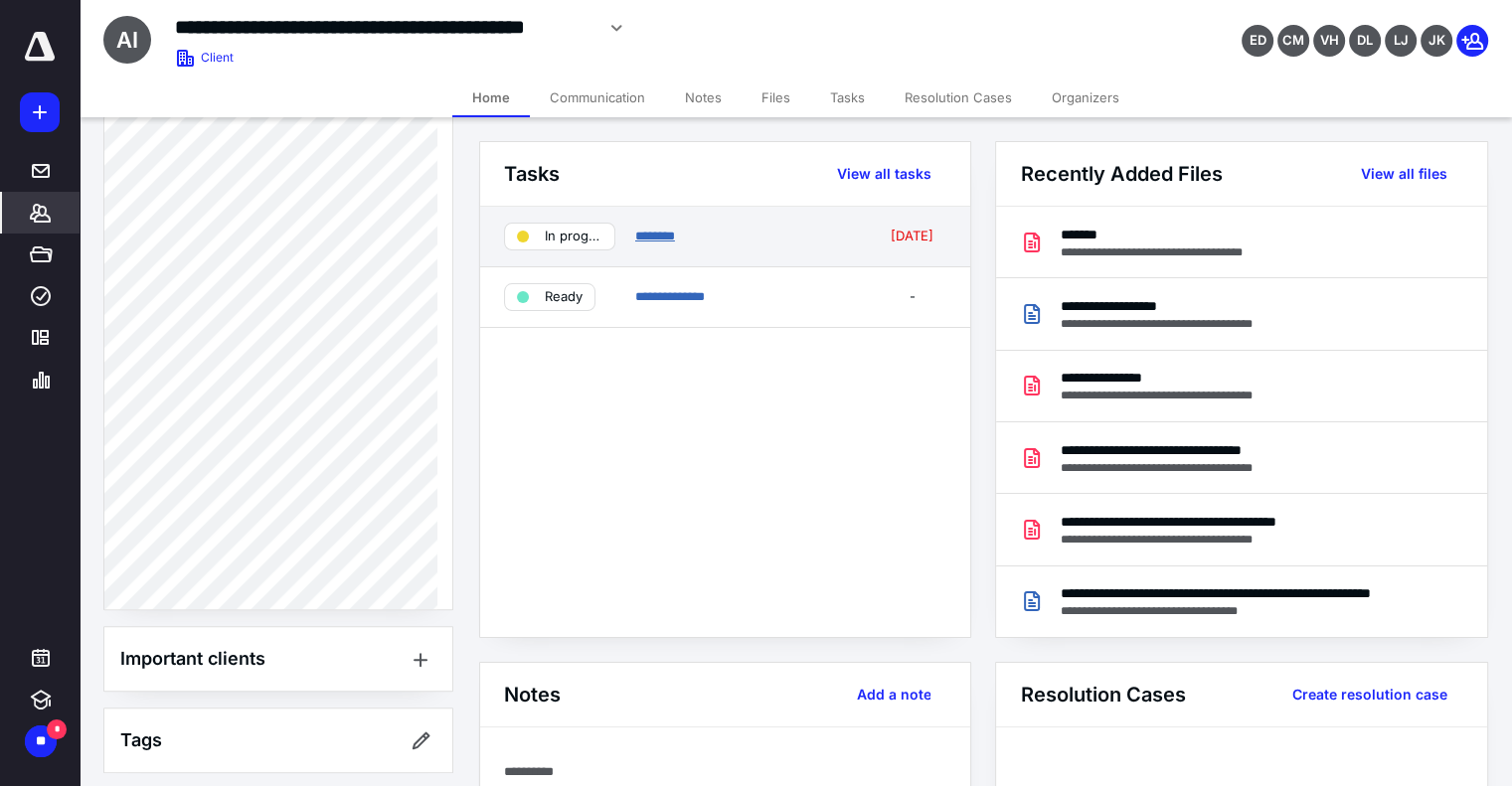 click on "********" at bounding box center (655, 236) 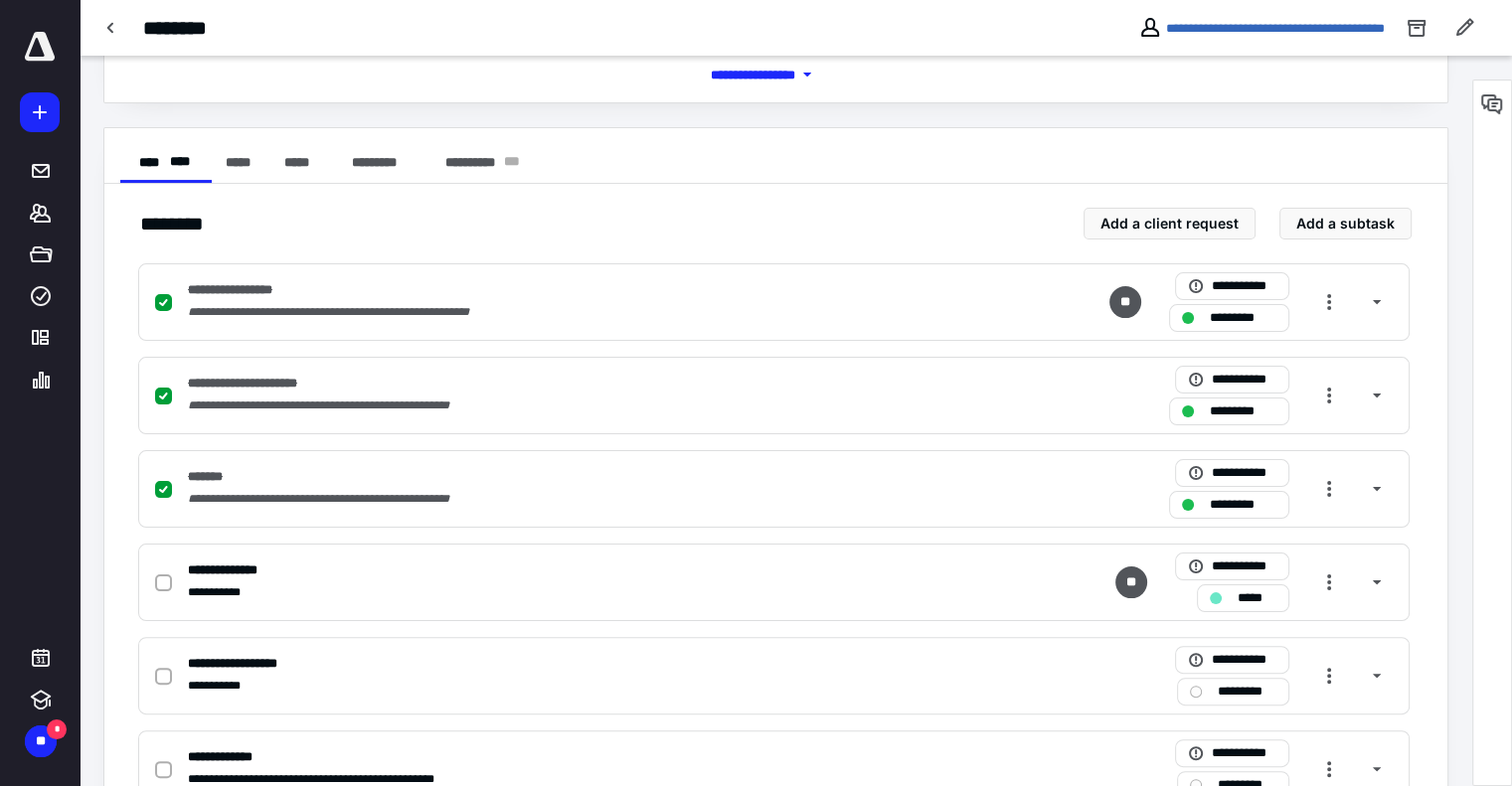 scroll, scrollTop: 0, scrollLeft: 0, axis: both 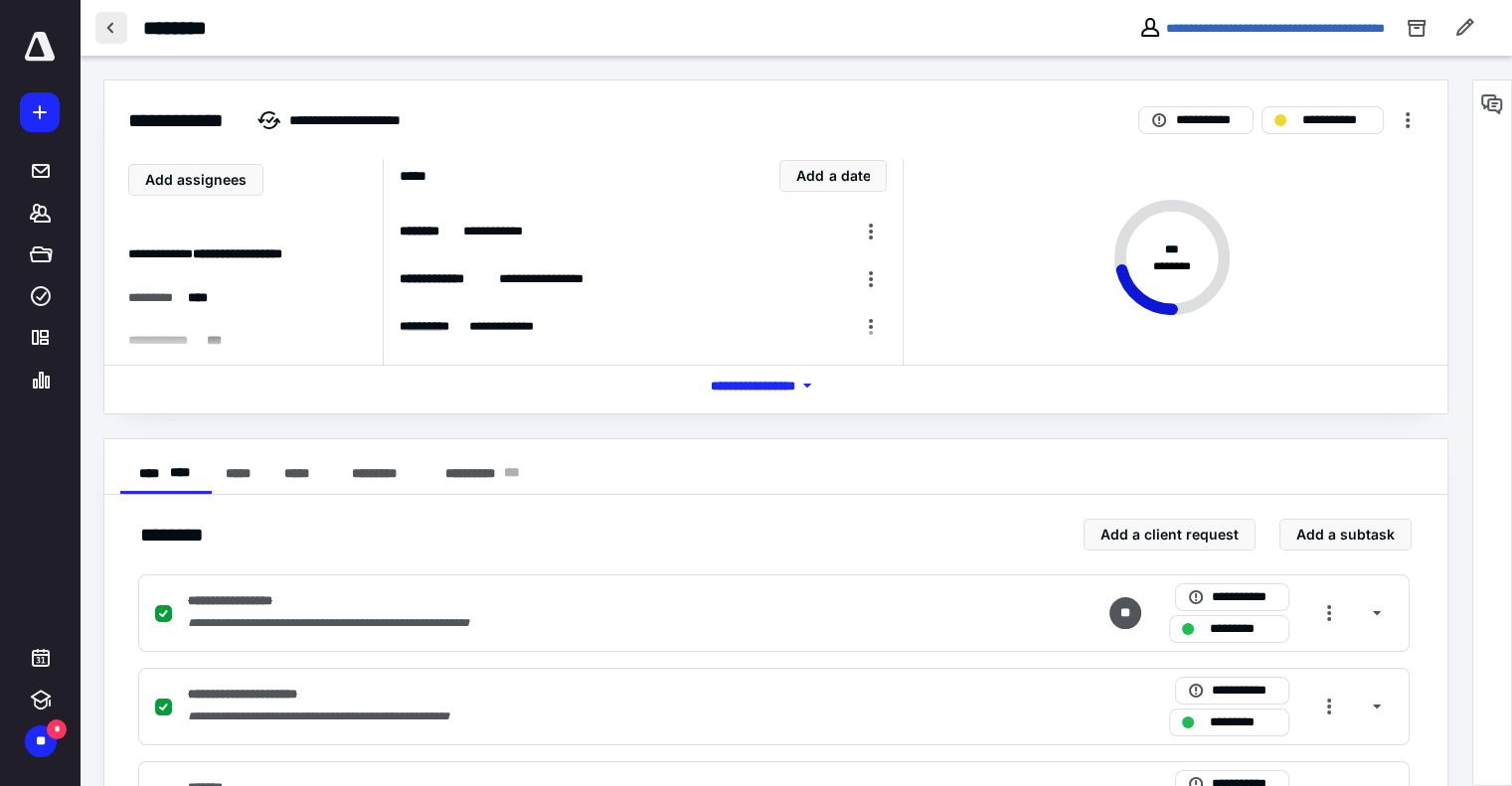 click at bounding box center (111, 28) 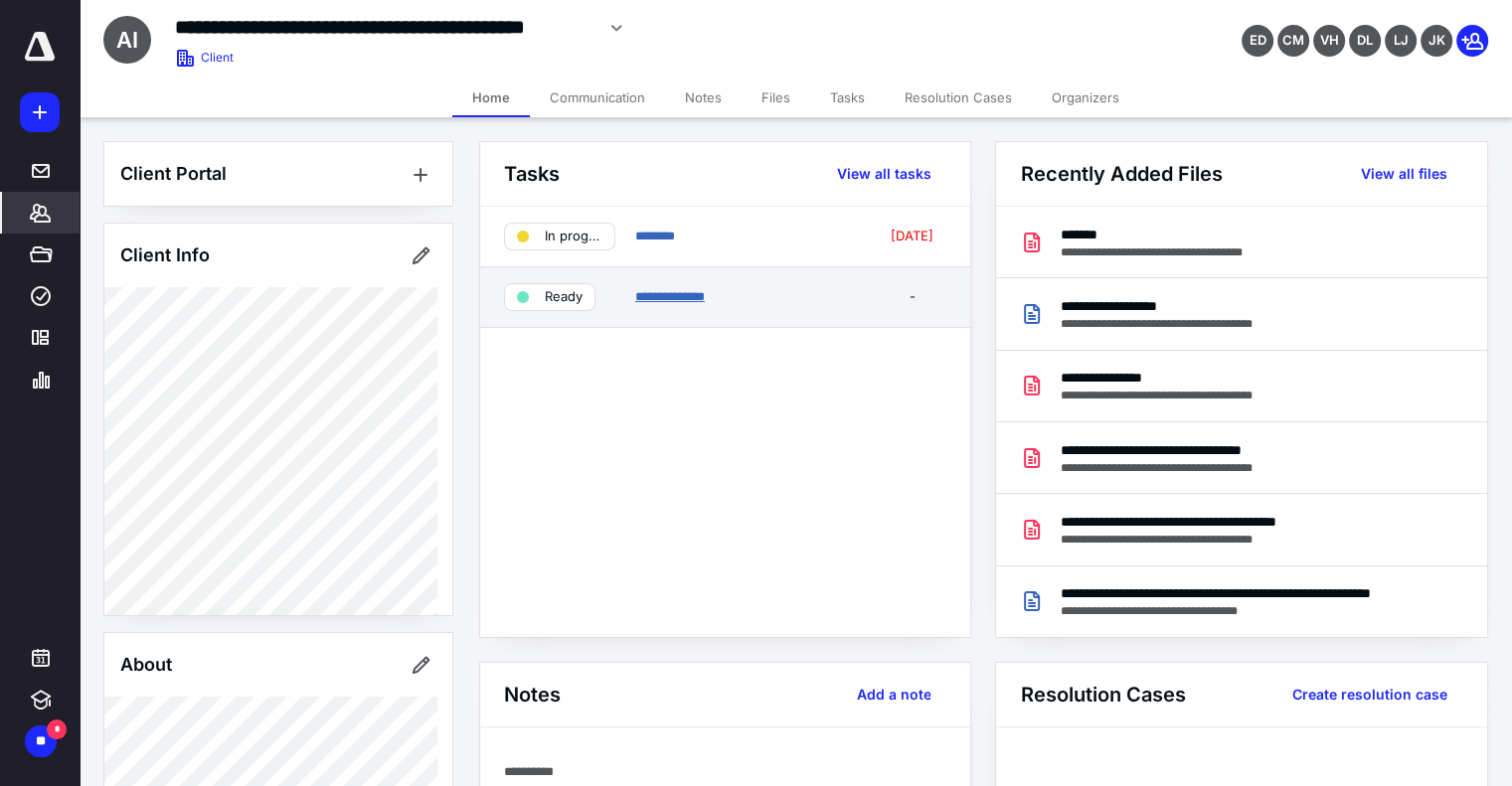 click on "**********" at bounding box center (670, 296) 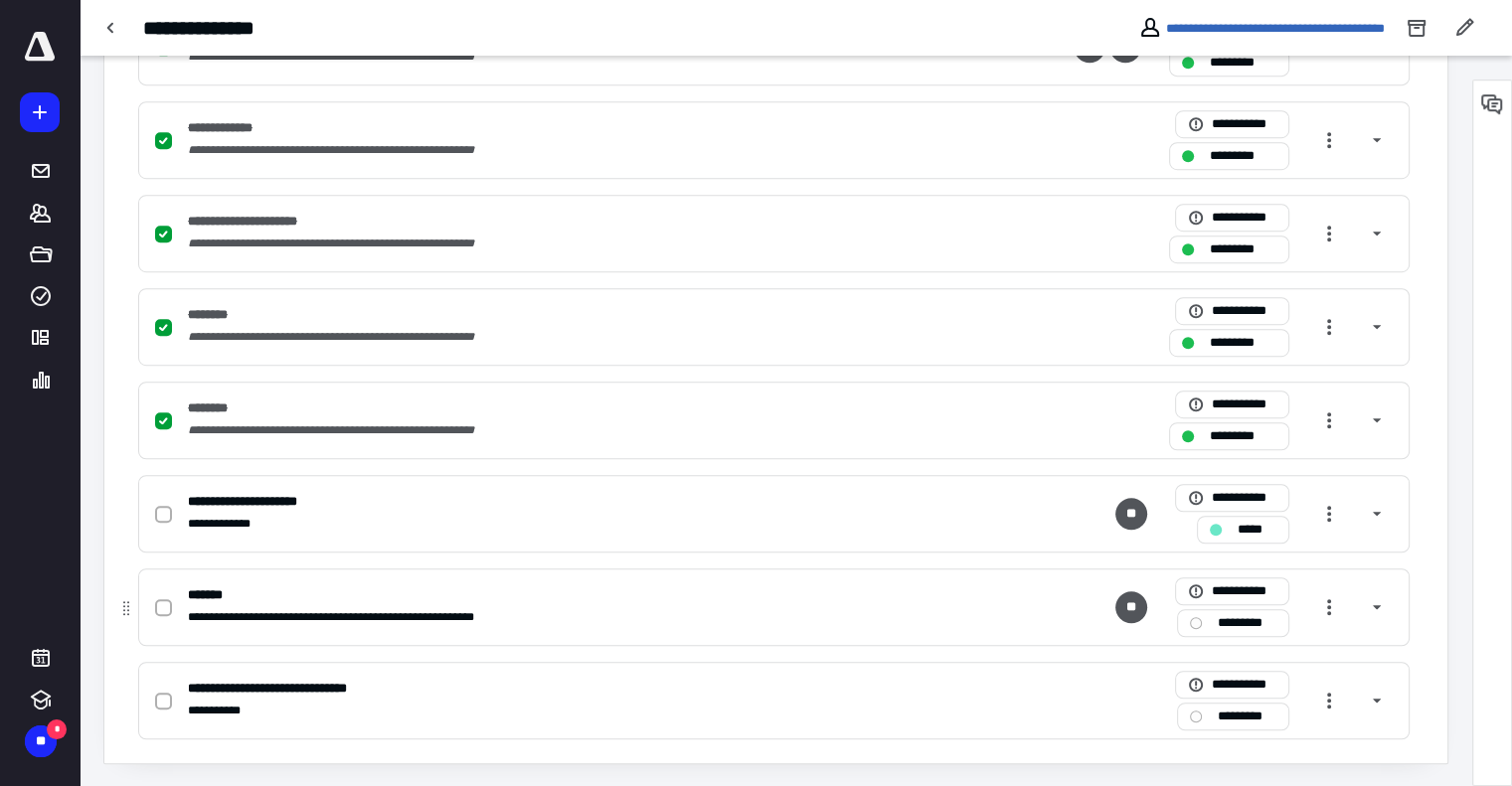 scroll, scrollTop: 1221, scrollLeft: 0, axis: vertical 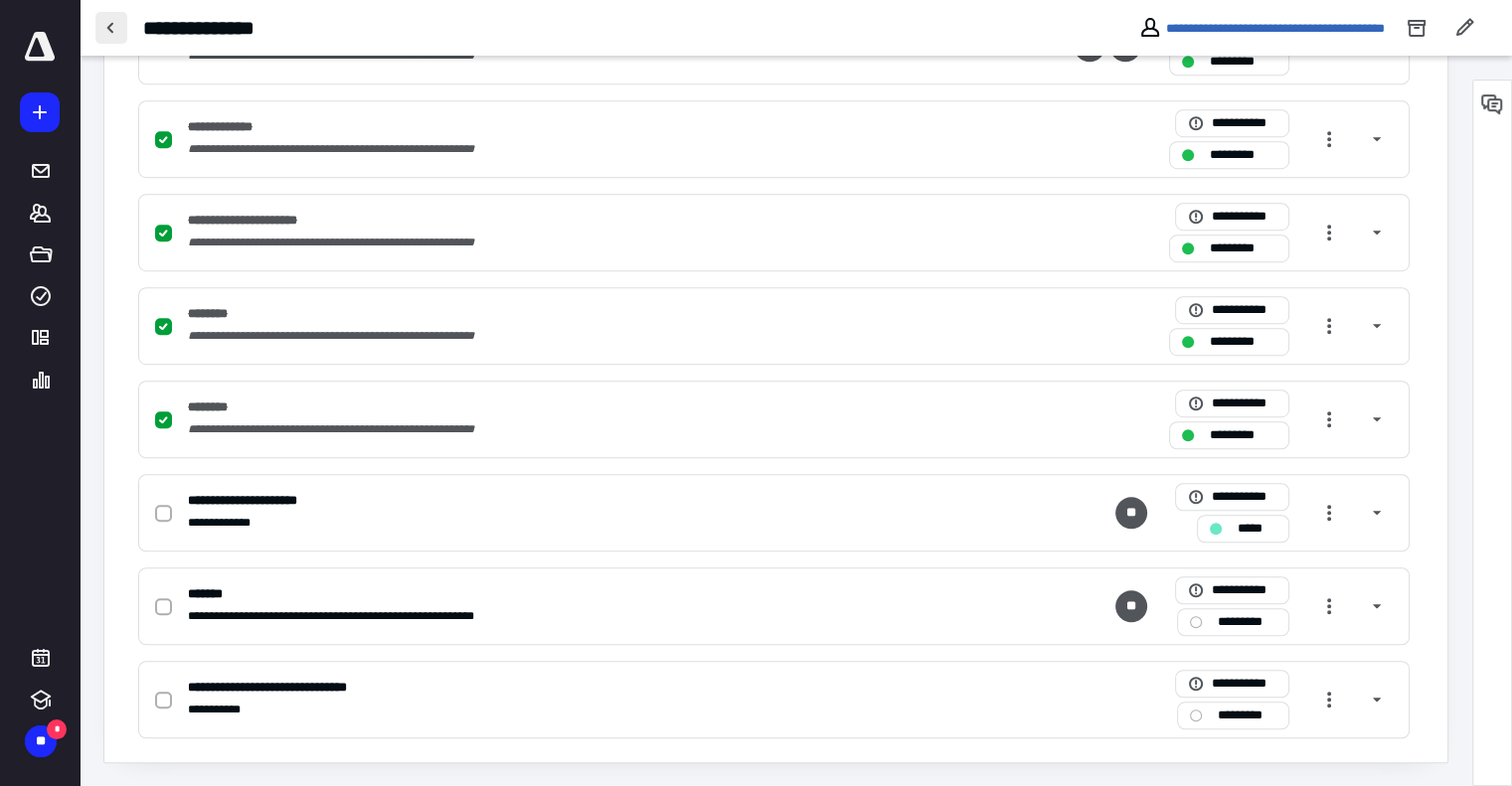 click at bounding box center [111, 28] 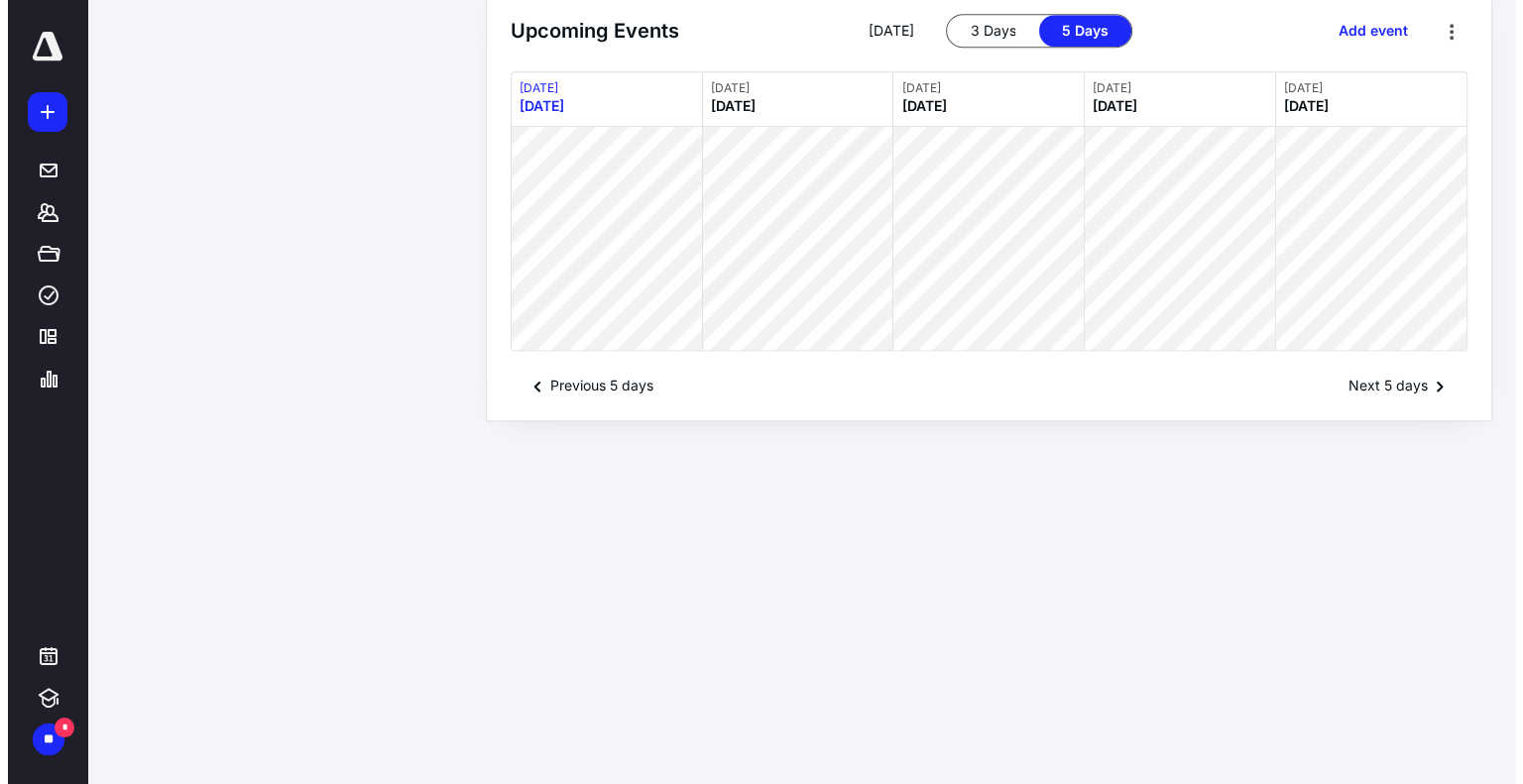 scroll, scrollTop: 0, scrollLeft: 0, axis: both 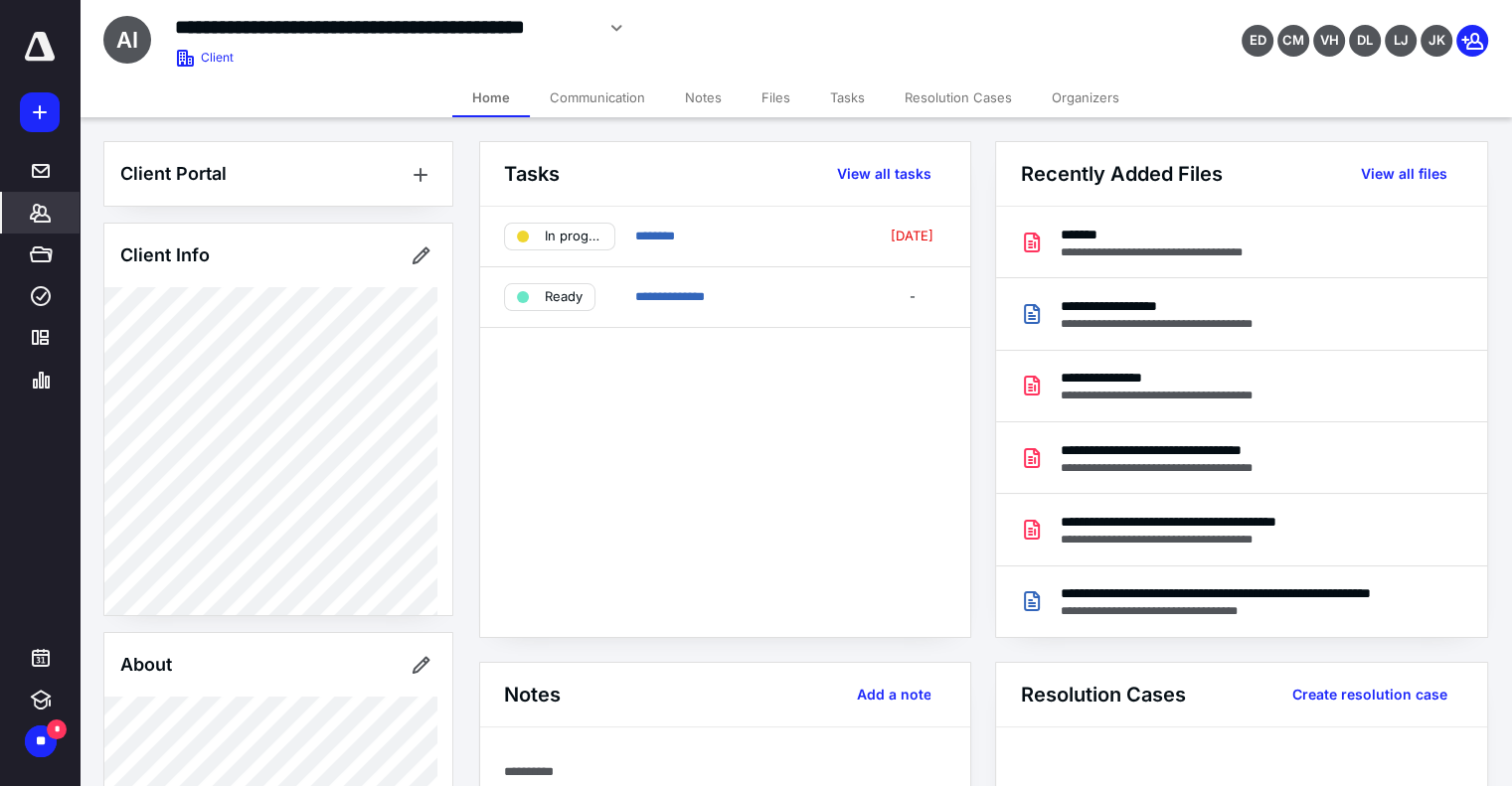 click on "Files" at bounding box center (775, 97) 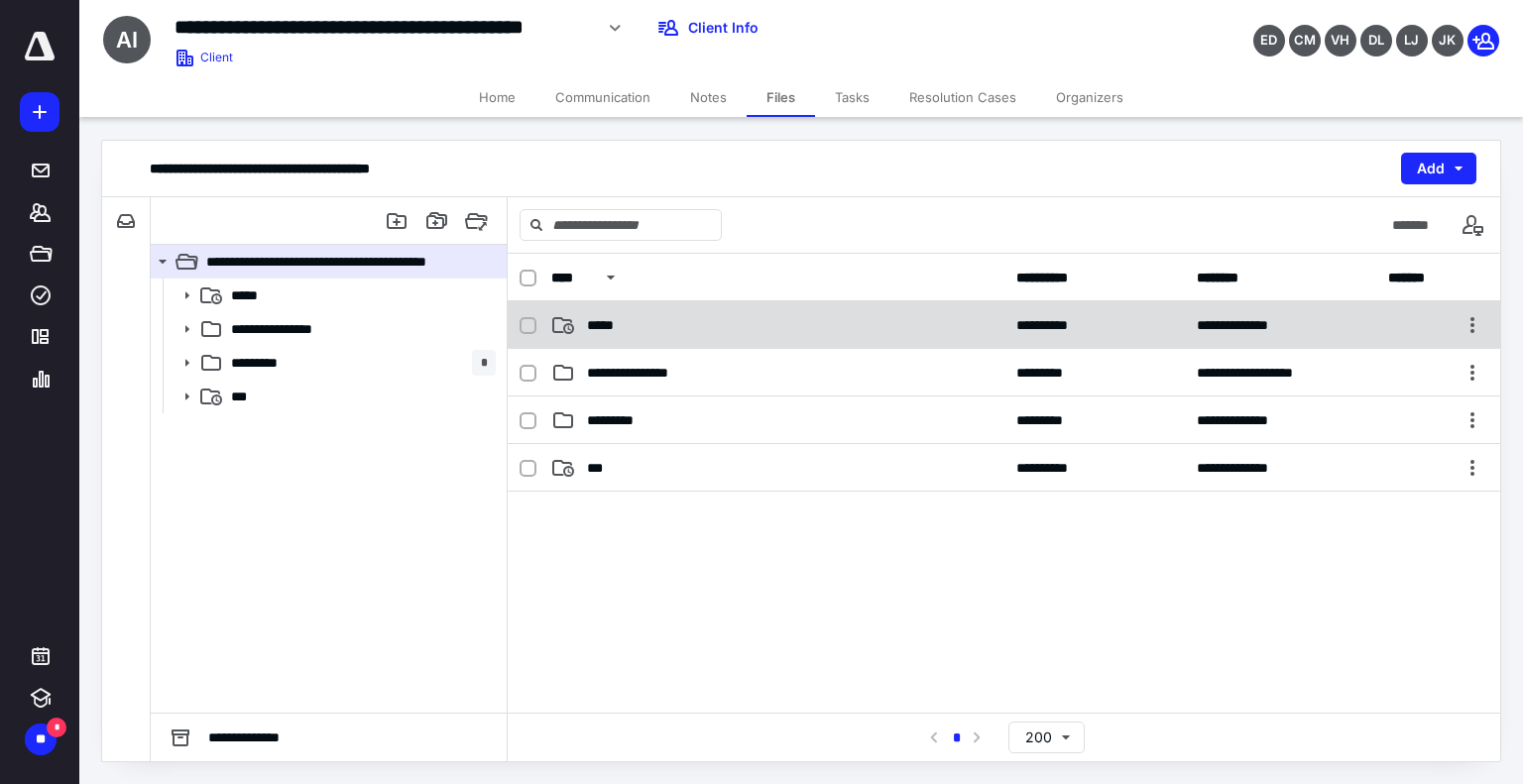 click on "*****" at bounding box center (777, 325) 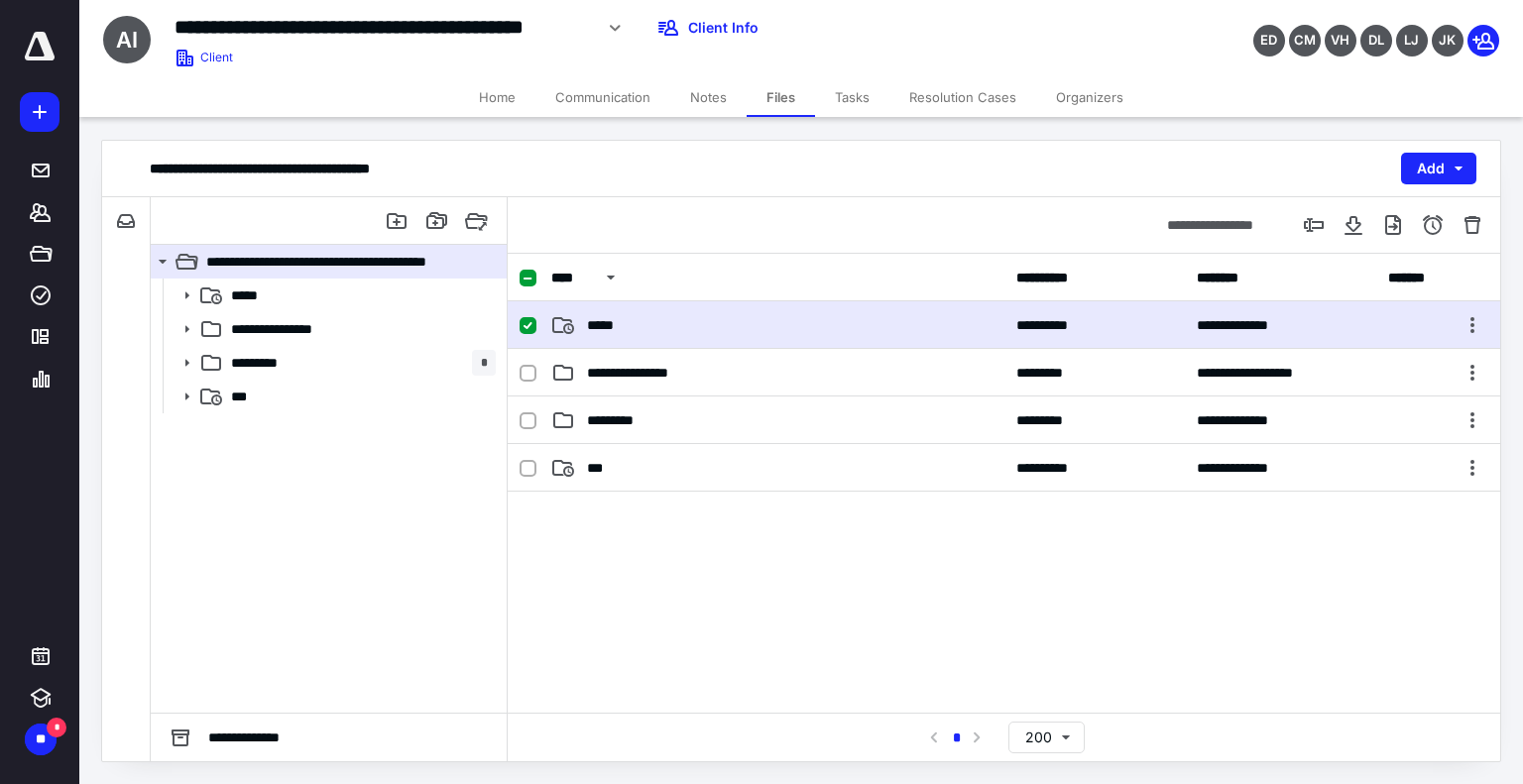 click on "*****" at bounding box center [777, 325] 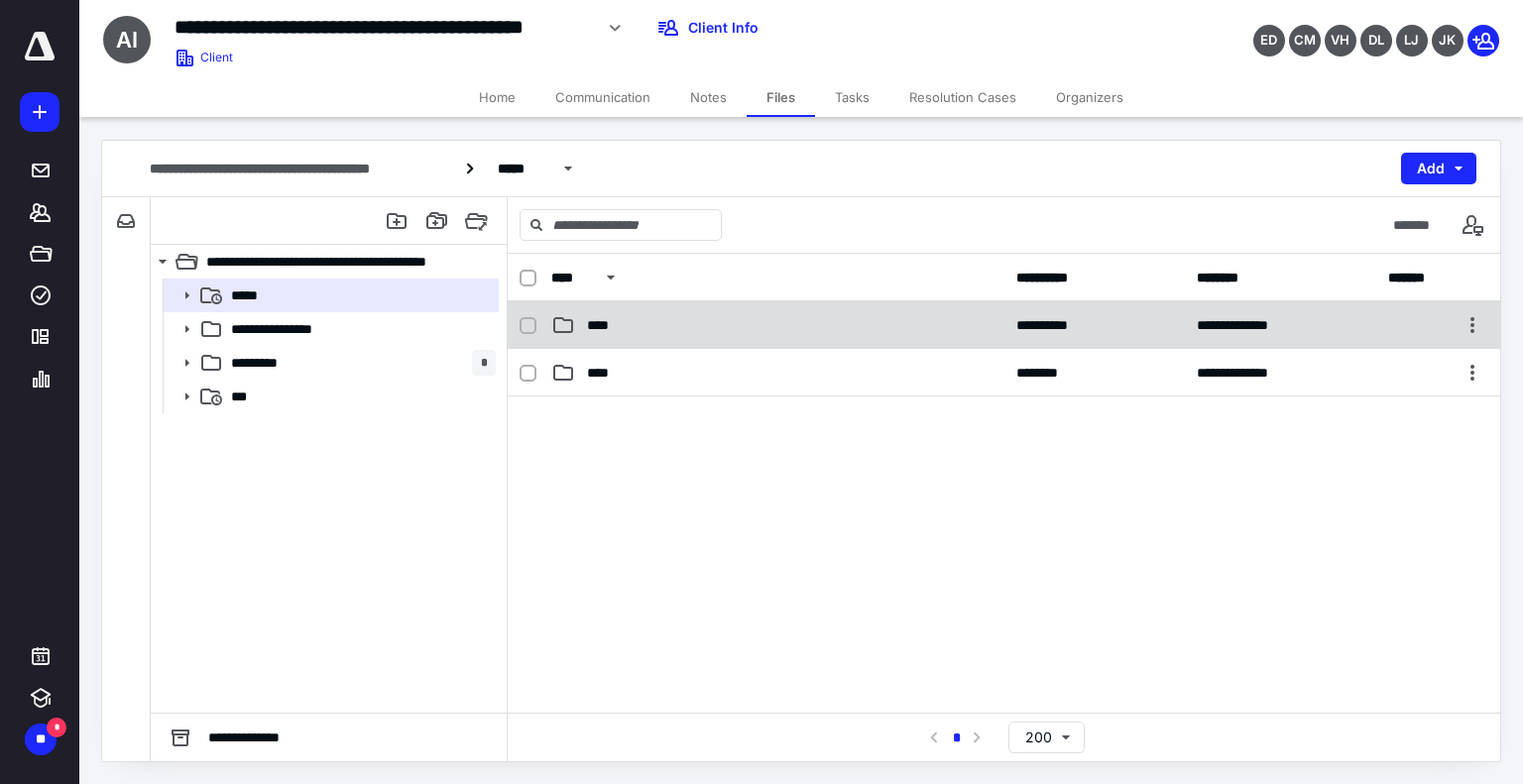 click on "****" at bounding box center (777, 325) 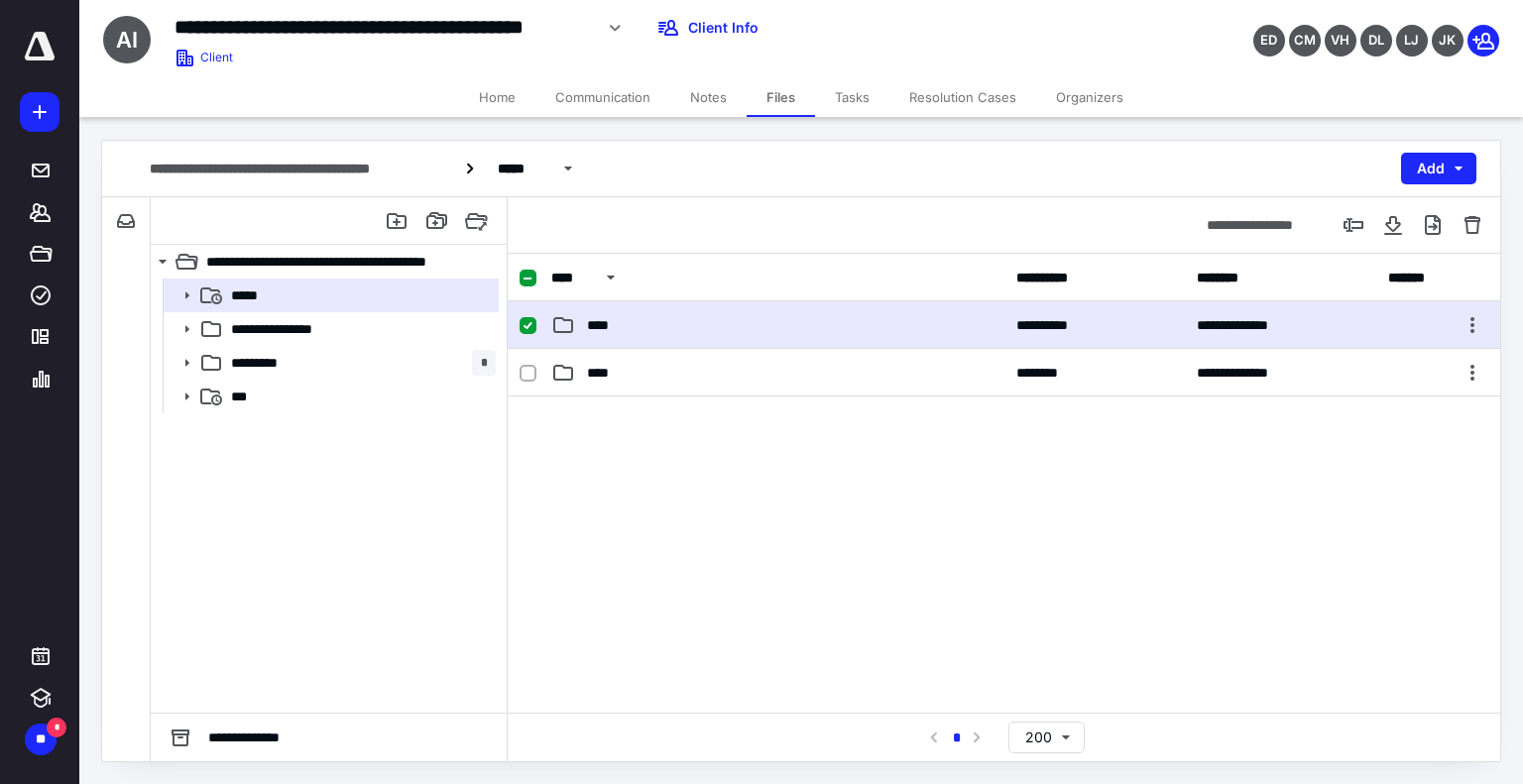 click on "****" at bounding box center (777, 325) 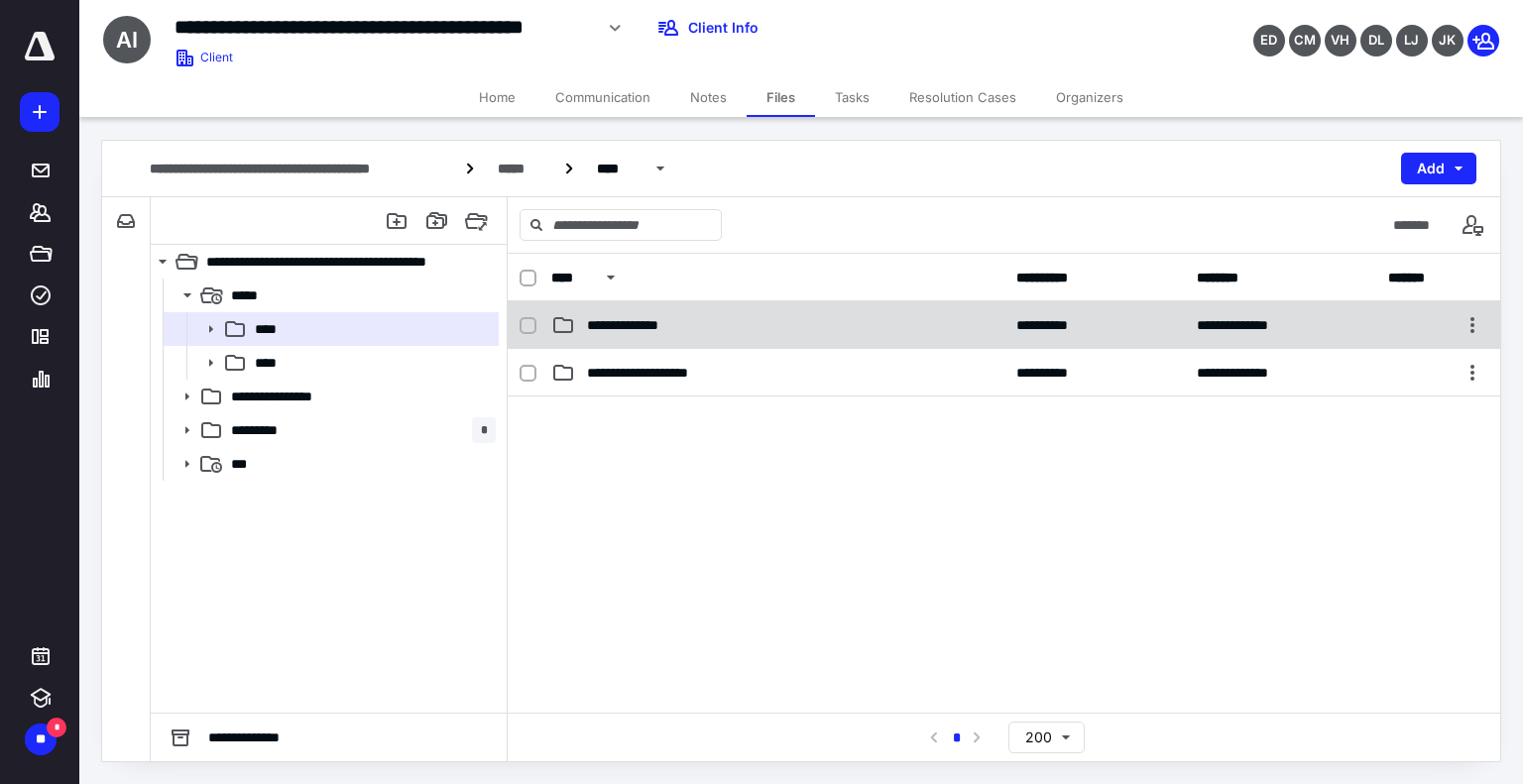 click on "**********" at bounding box center (777, 325) 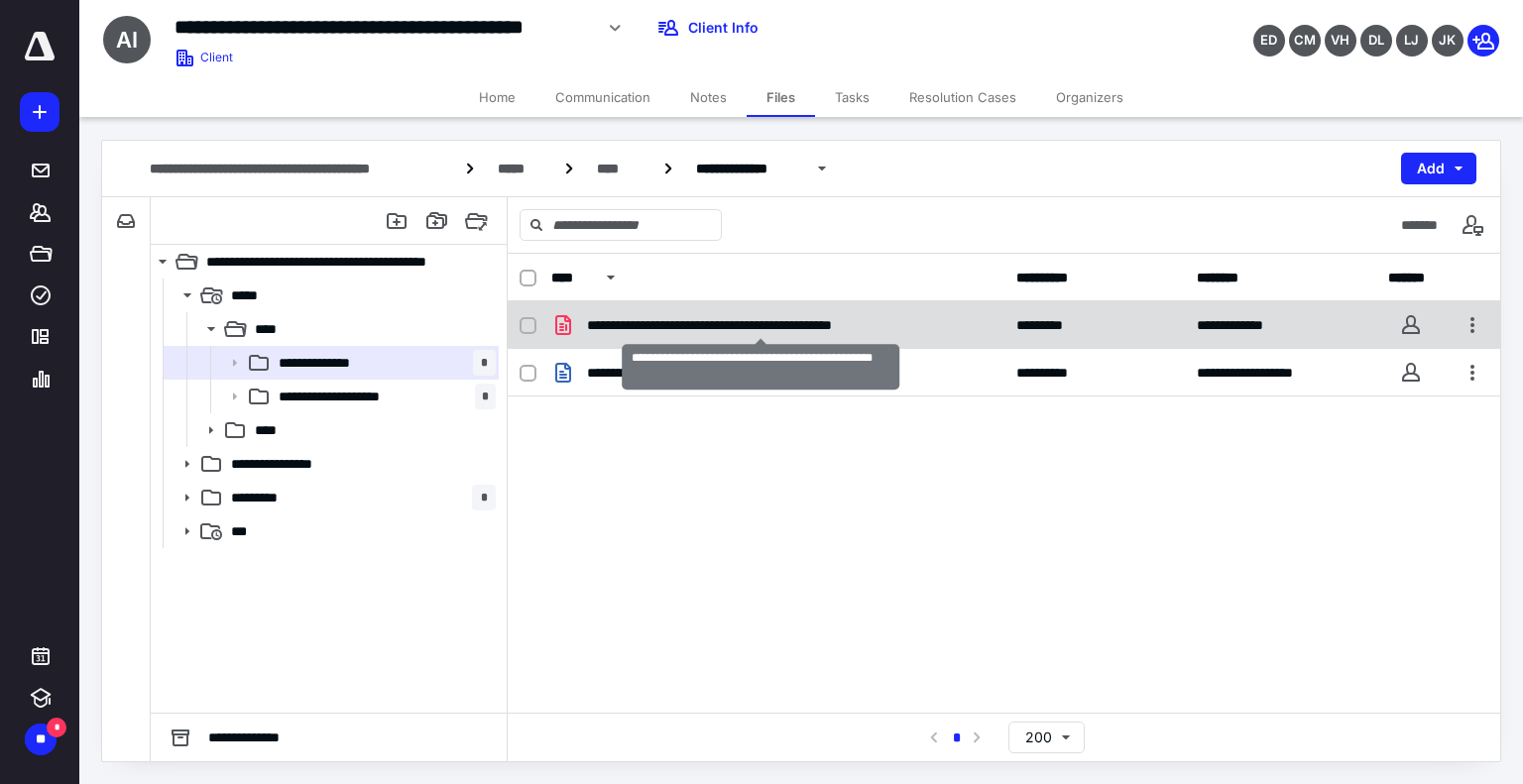 click on "**********" at bounding box center (762, 325) 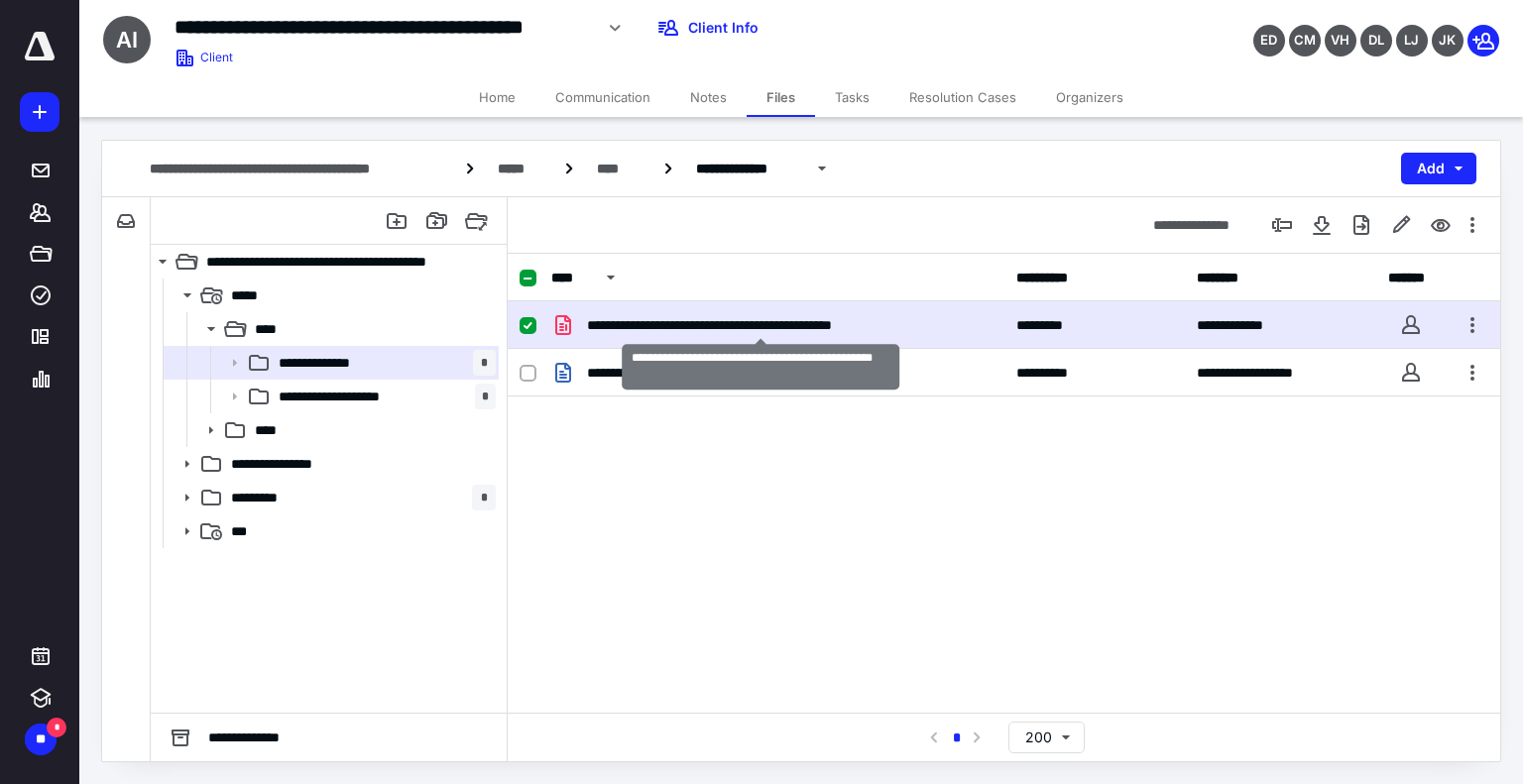 click on "**********" at bounding box center (762, 325) 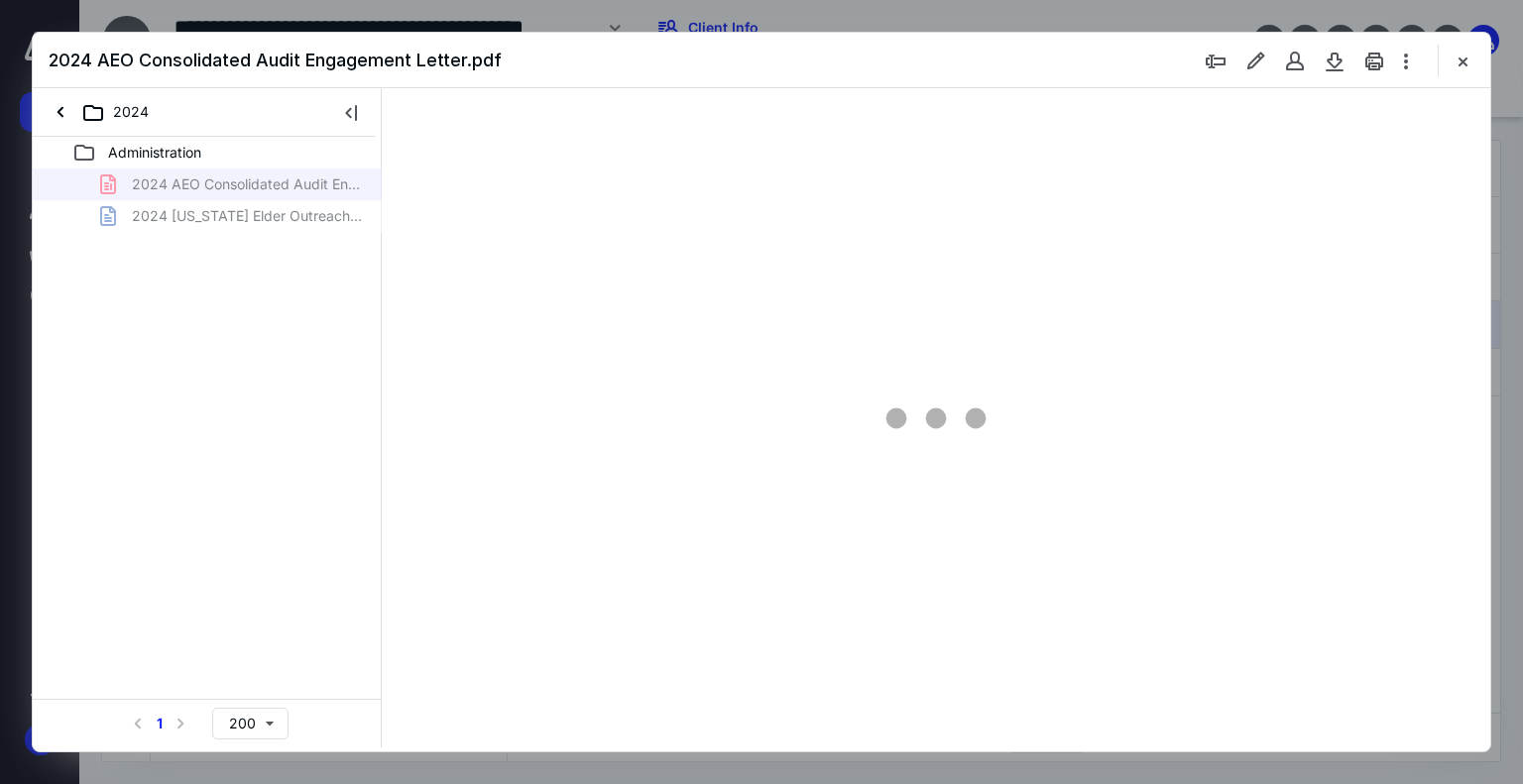 scroll, scrollTop: 0, scrollLeft: 0, axis: both 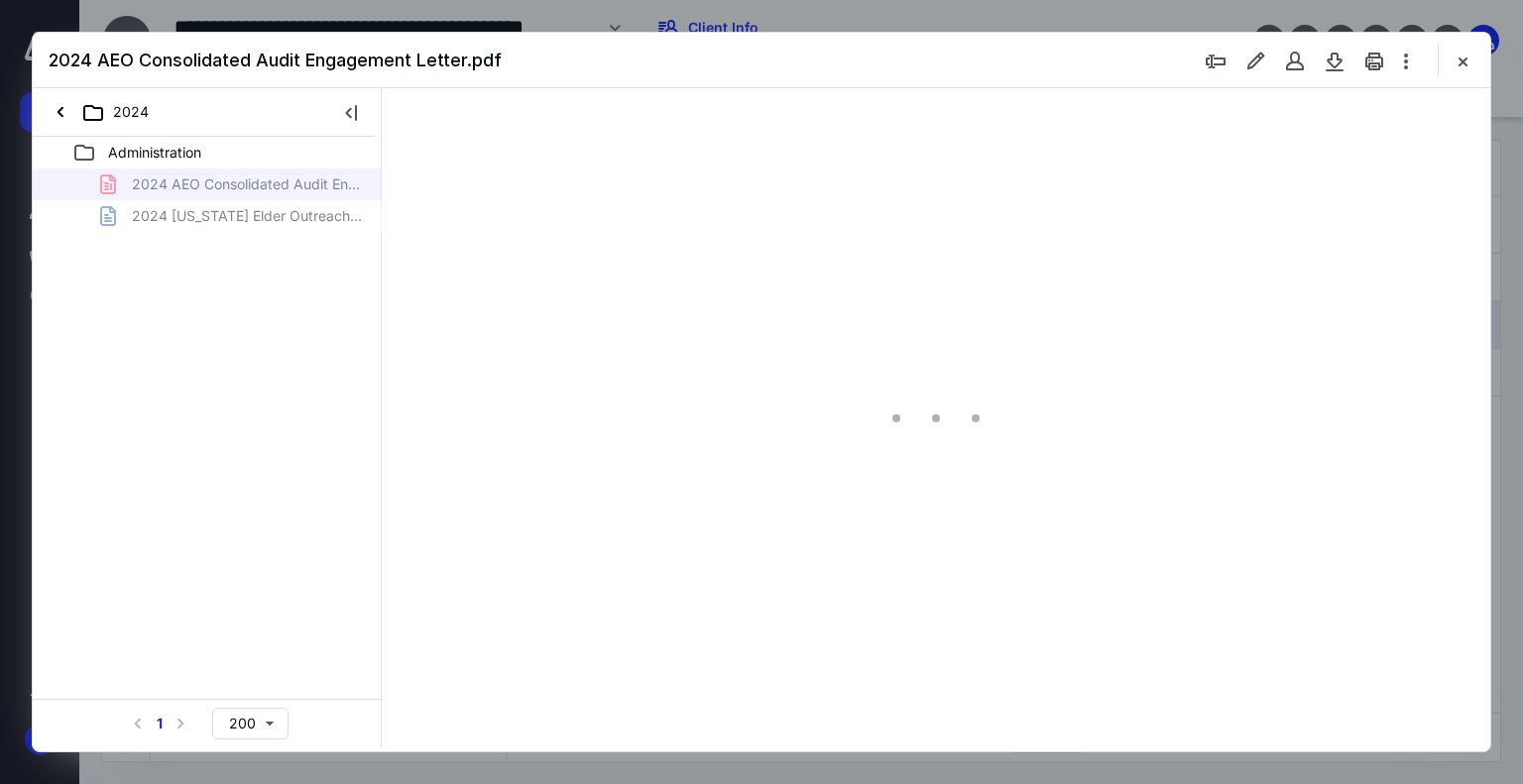 type on "74" 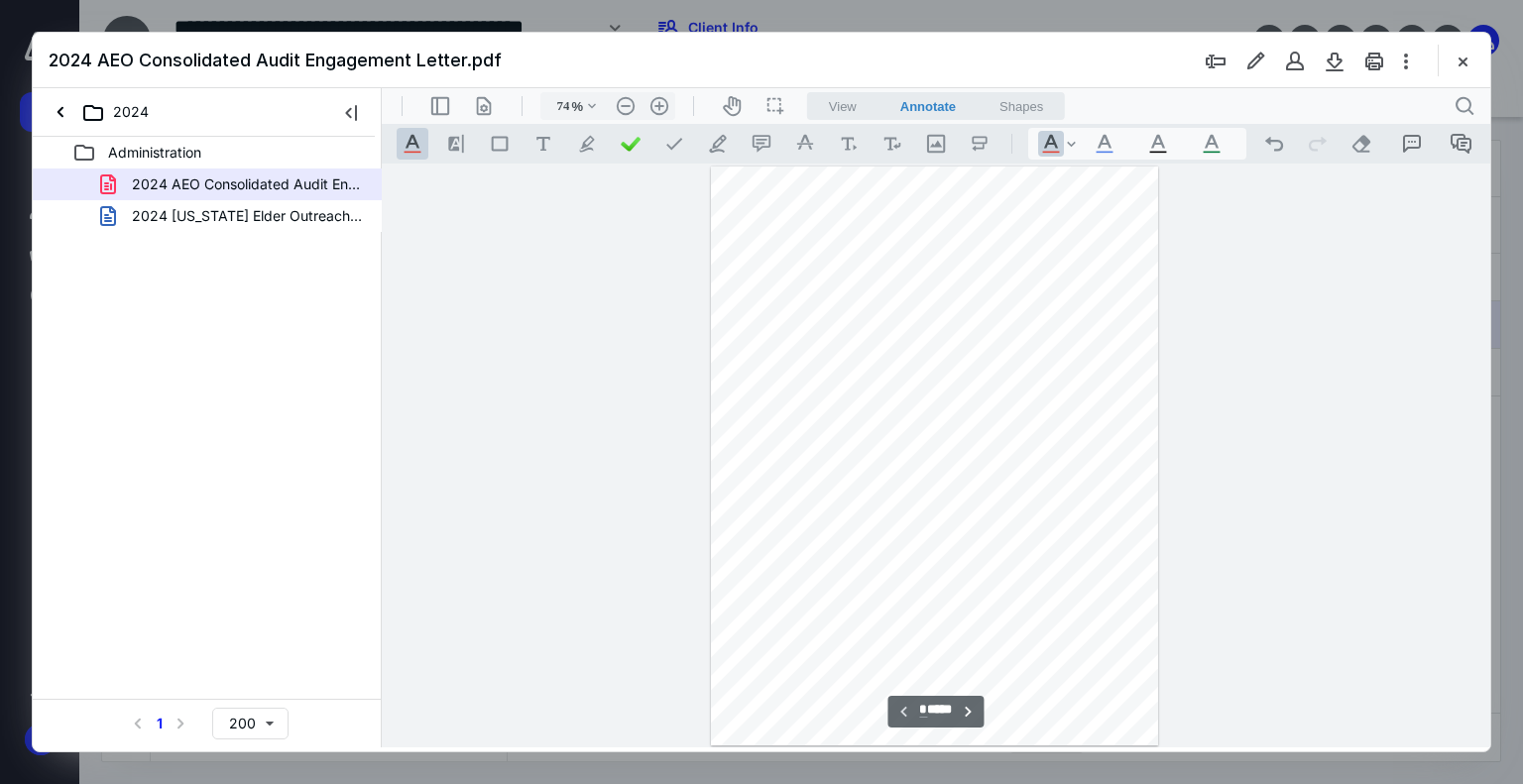 scroll, scrollTop: 78, scrollLeft: 0, axis: vertical 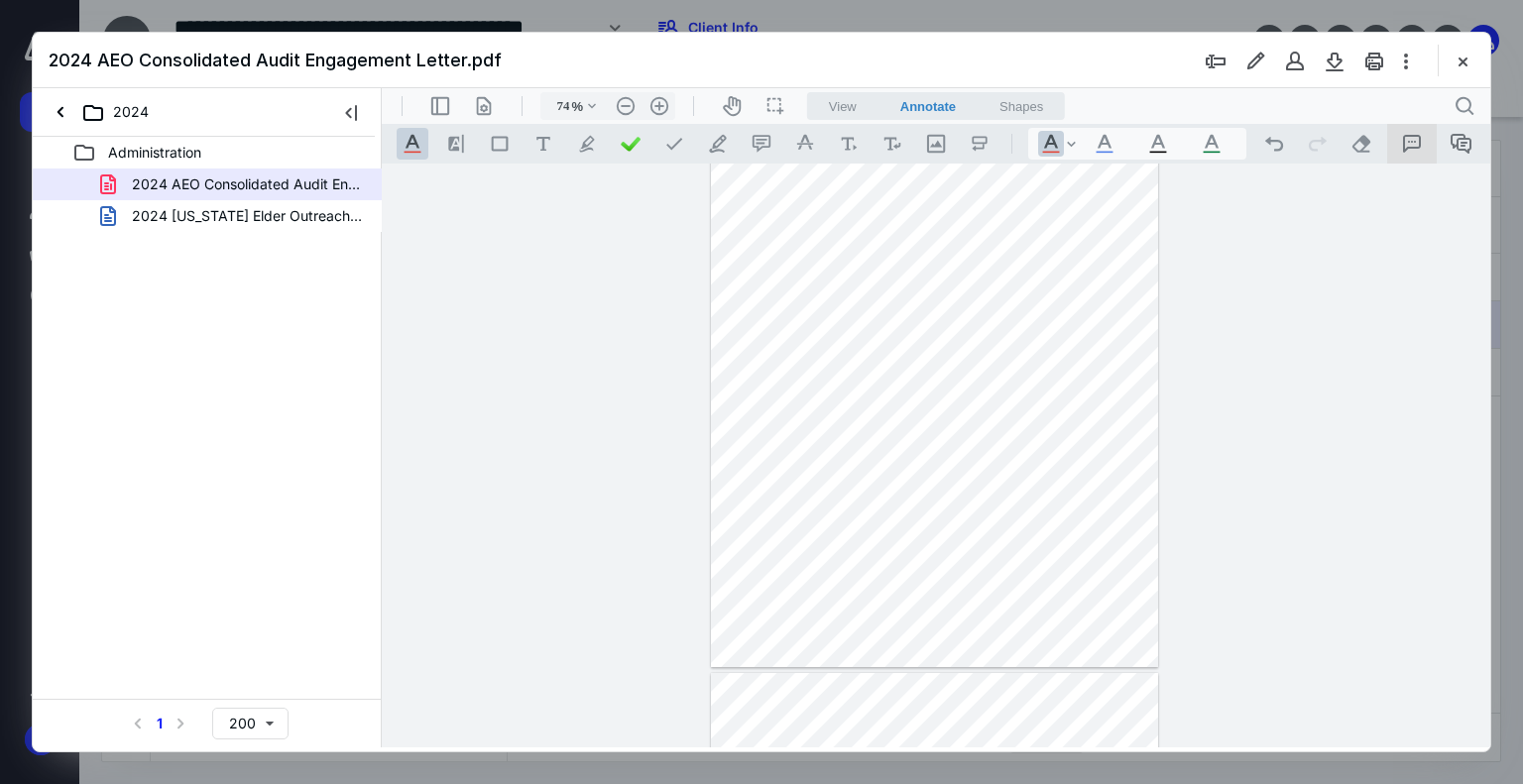 click 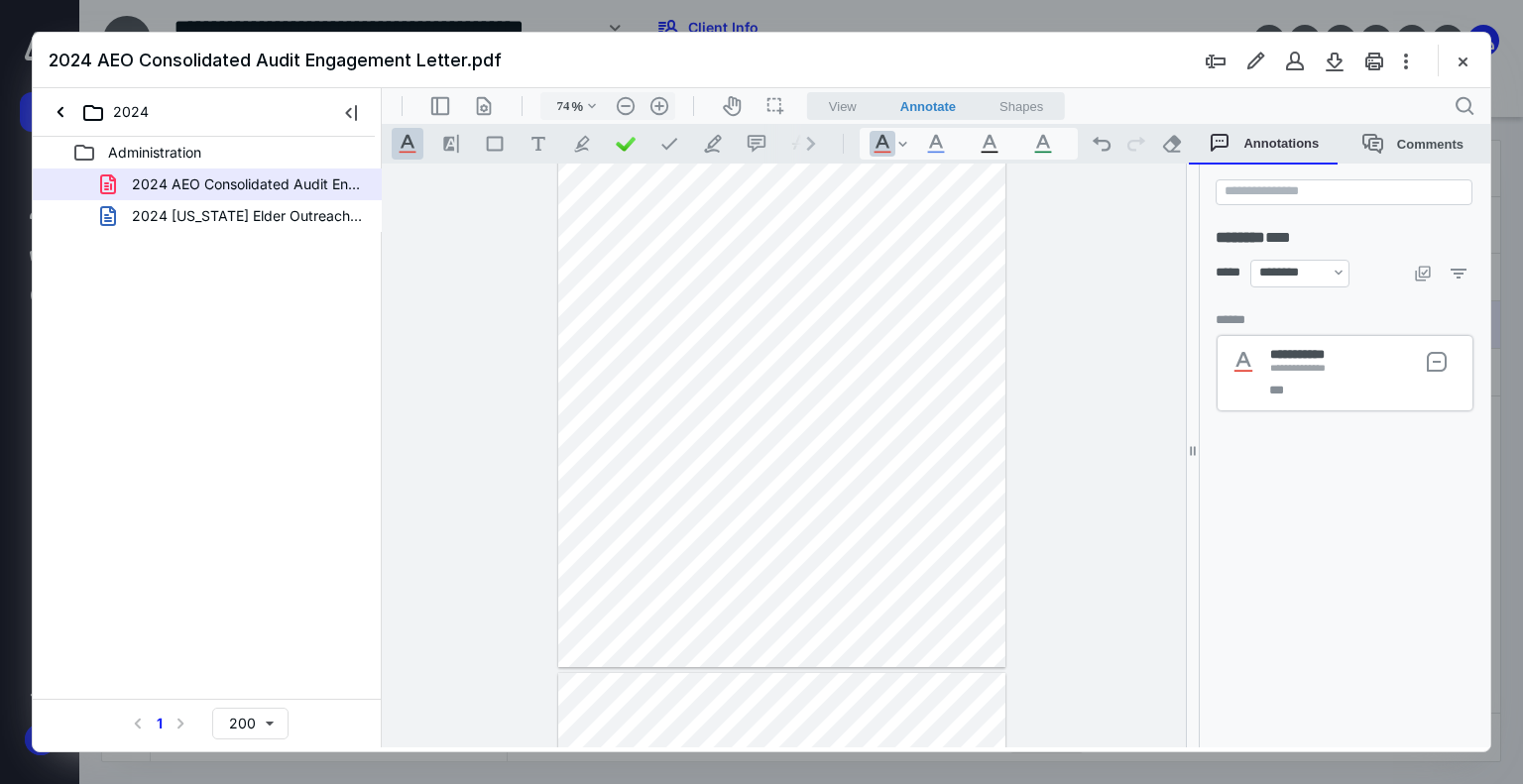 click on "***" at bounding box center (1364, 391) 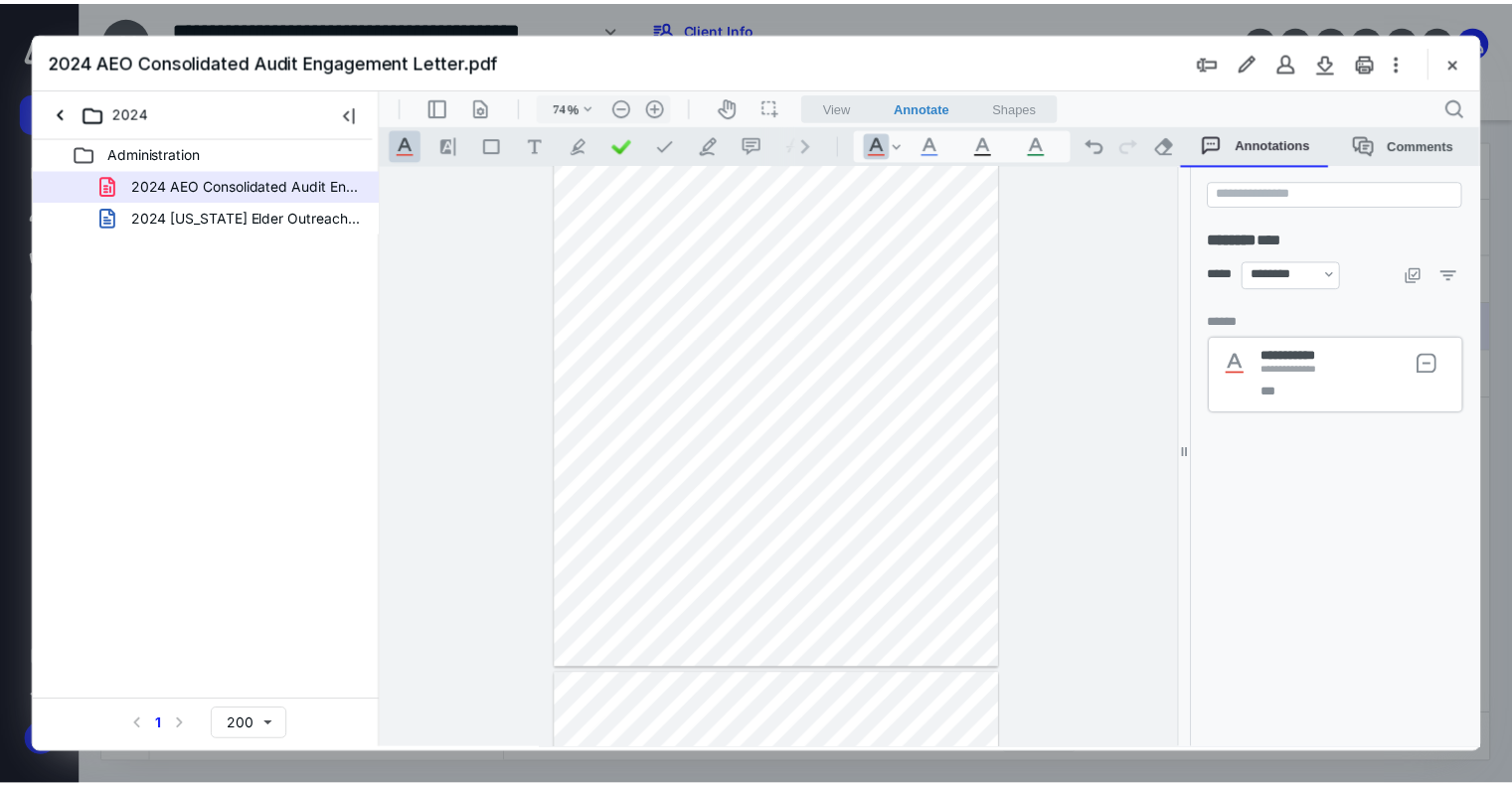 scroll, scrollTop: 160, scrollLeft: 0, axis: vertical 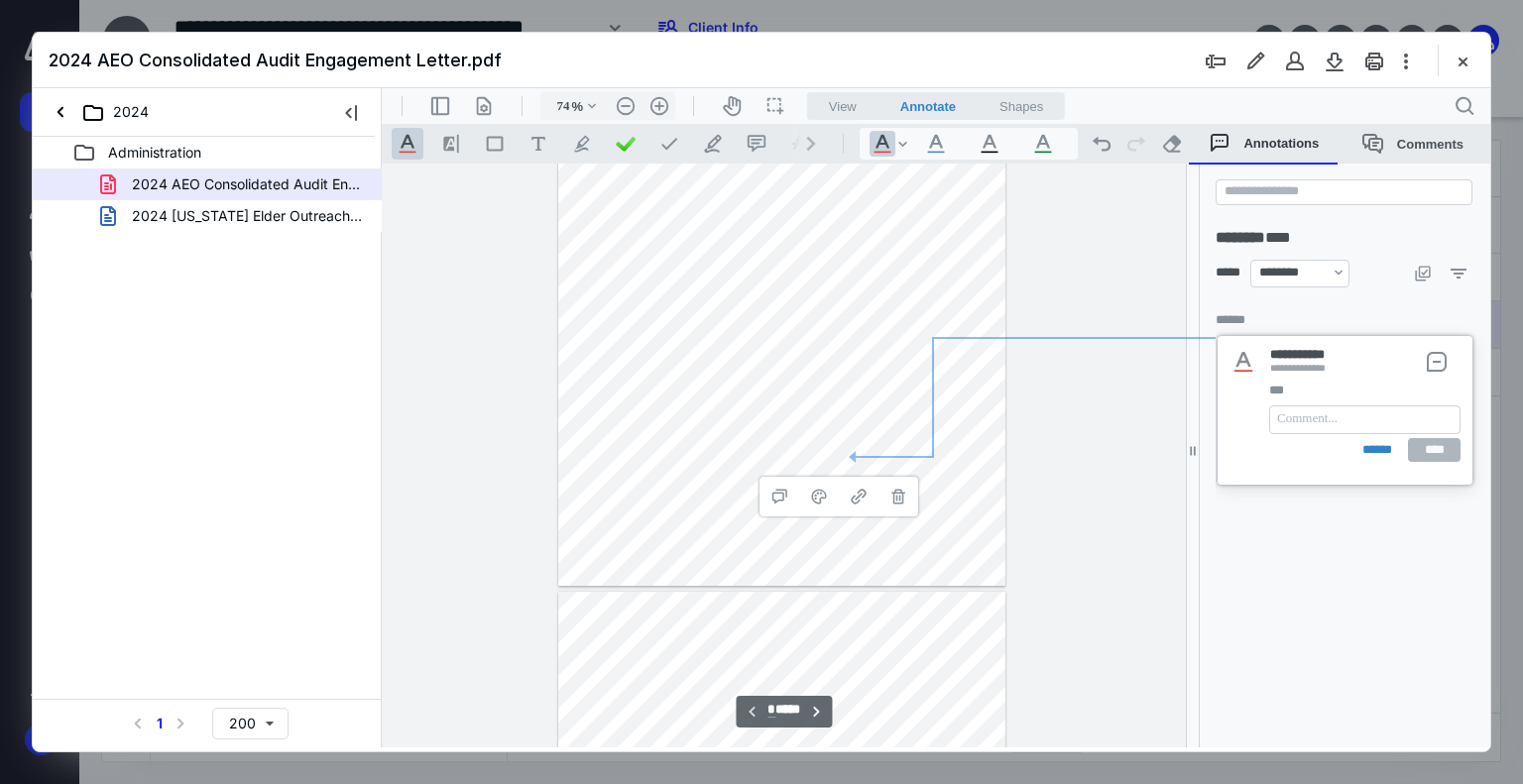 click on "**********" at bounding box center (1352, 530) 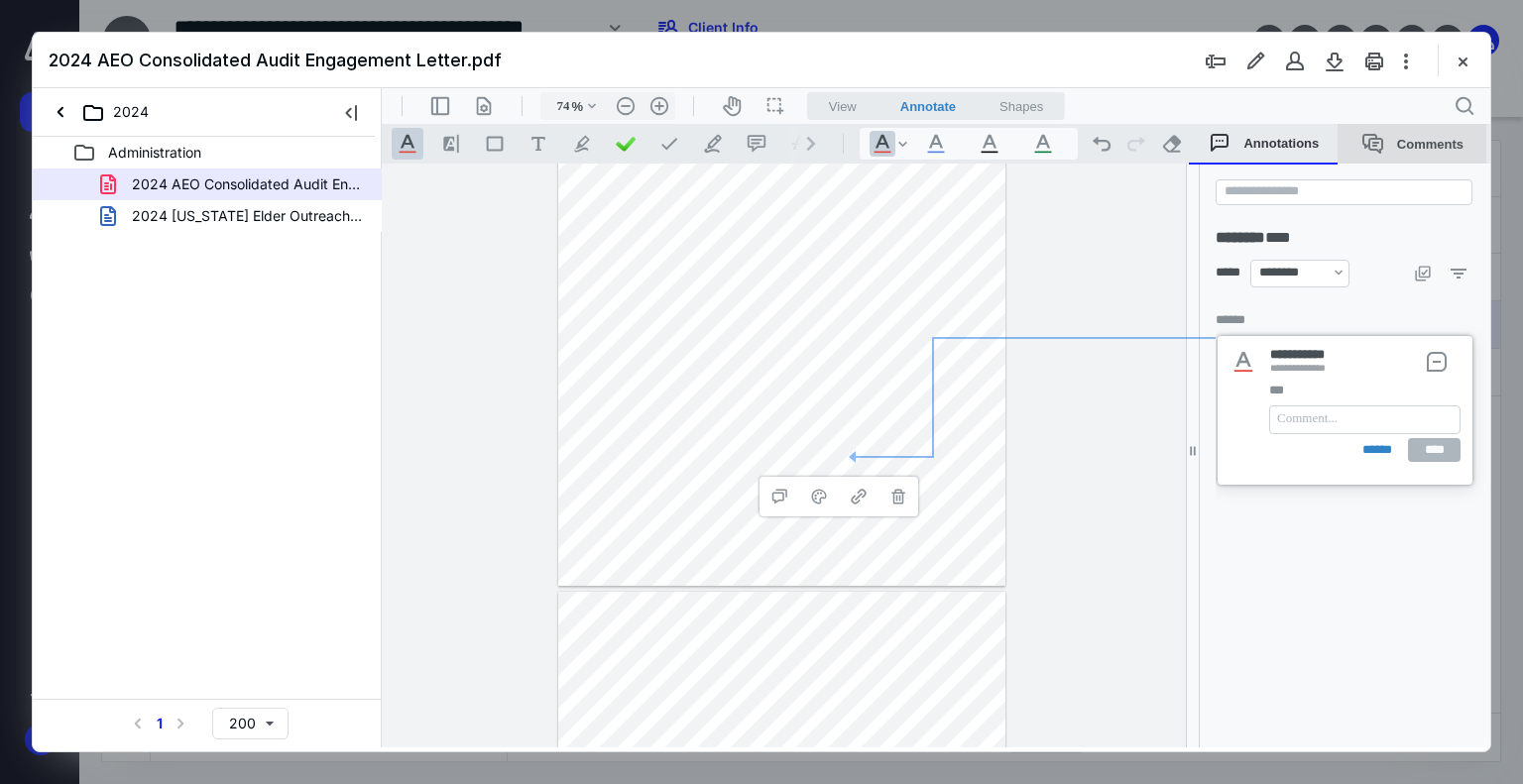 click on "Comments" at bounding box center [1412, 144] 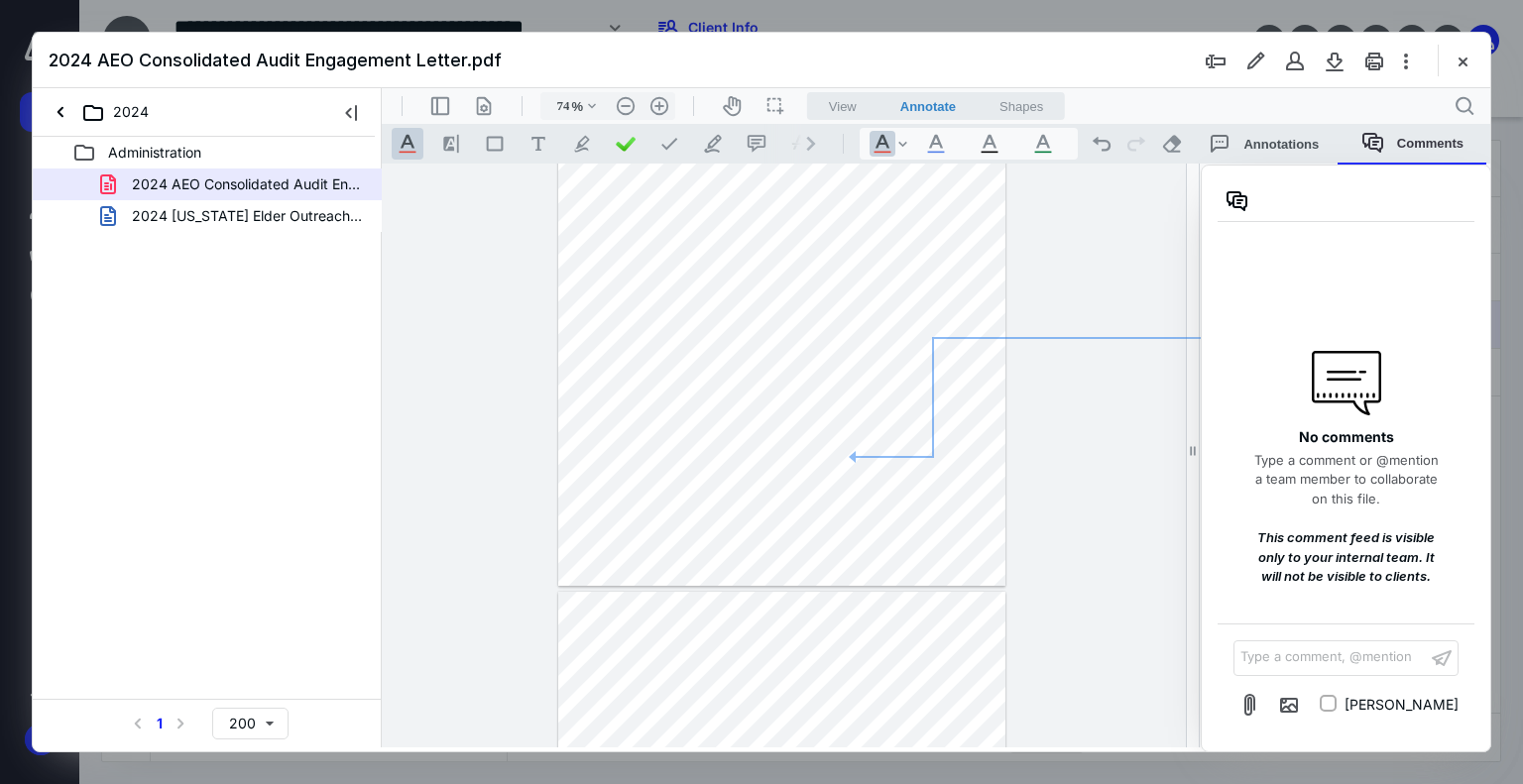 click on "Type a comment, @mention ﻿" at bounding box center [1330, 657] 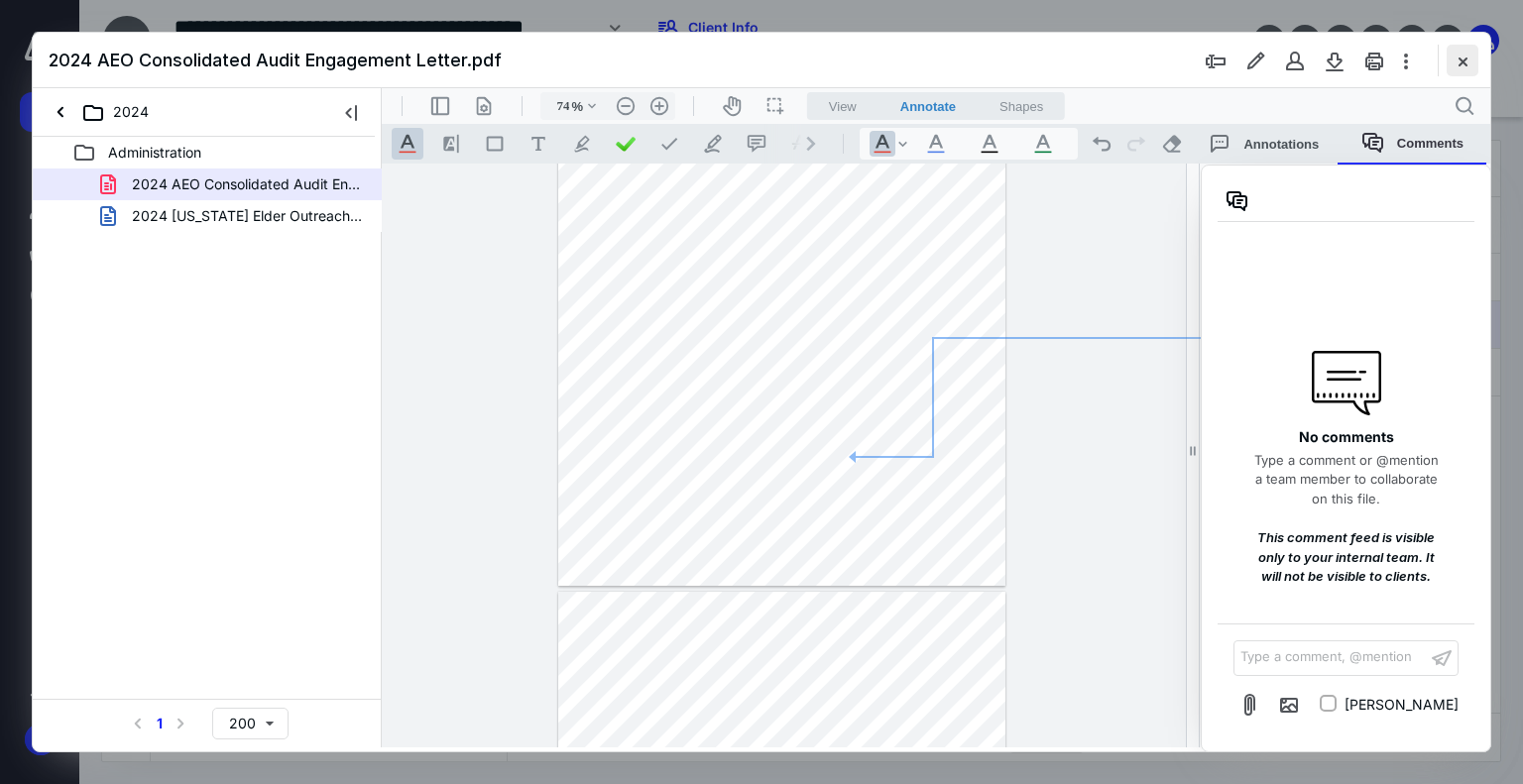 click at bounding box center [1463, 60] 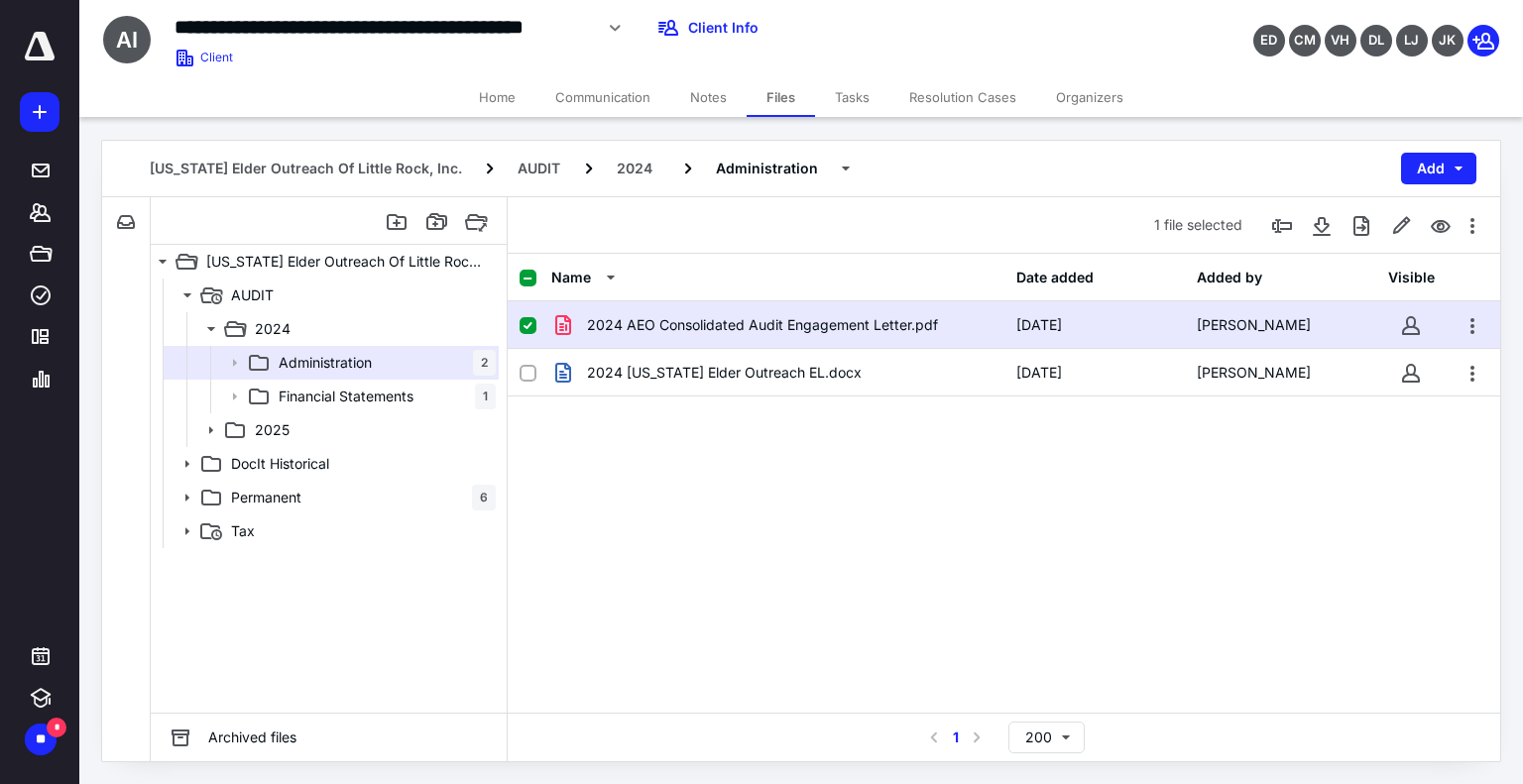 click on "Home" at bounding box center (497, 97) 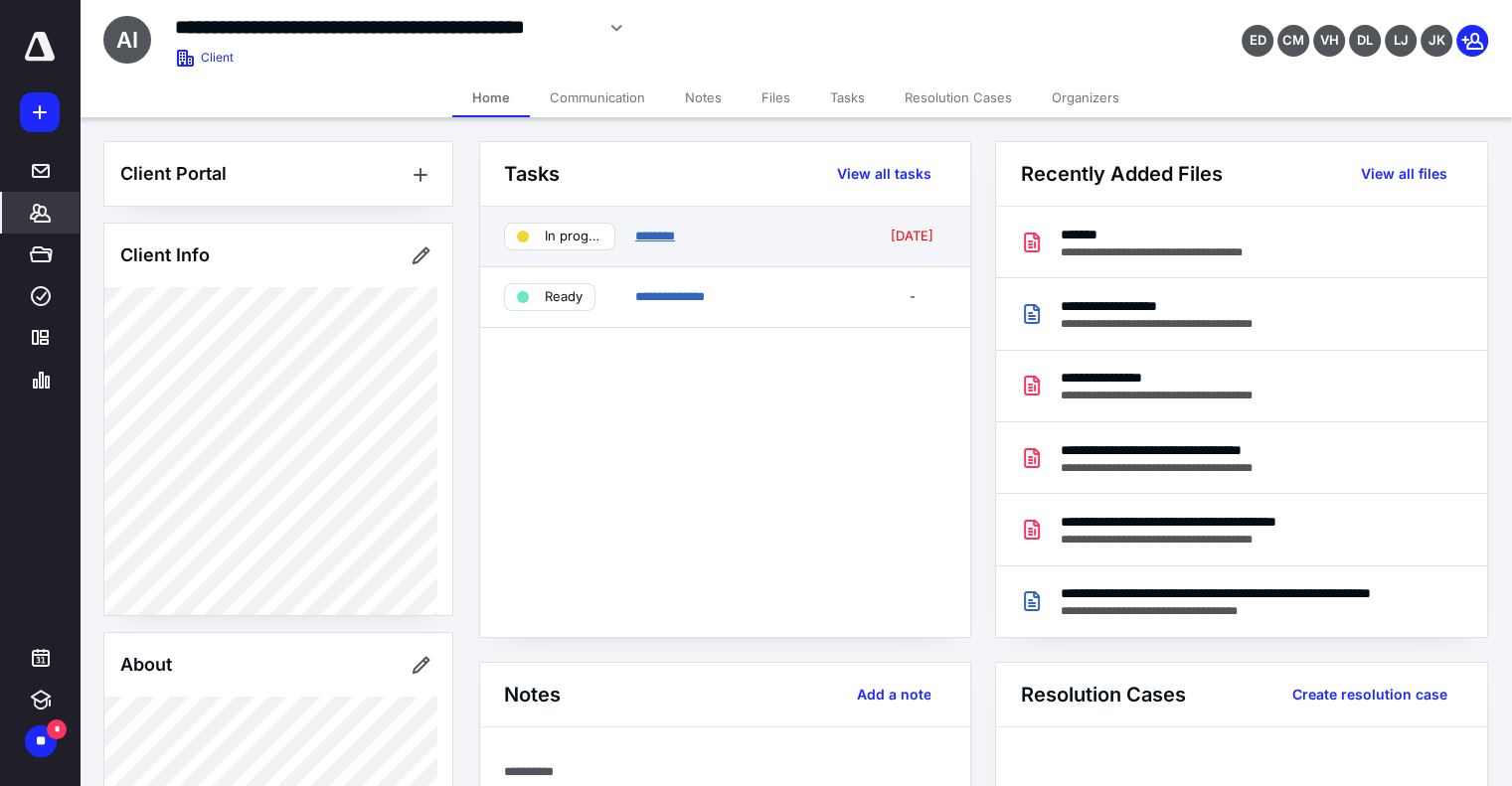 click on "********" at bounding box center (655, 236) 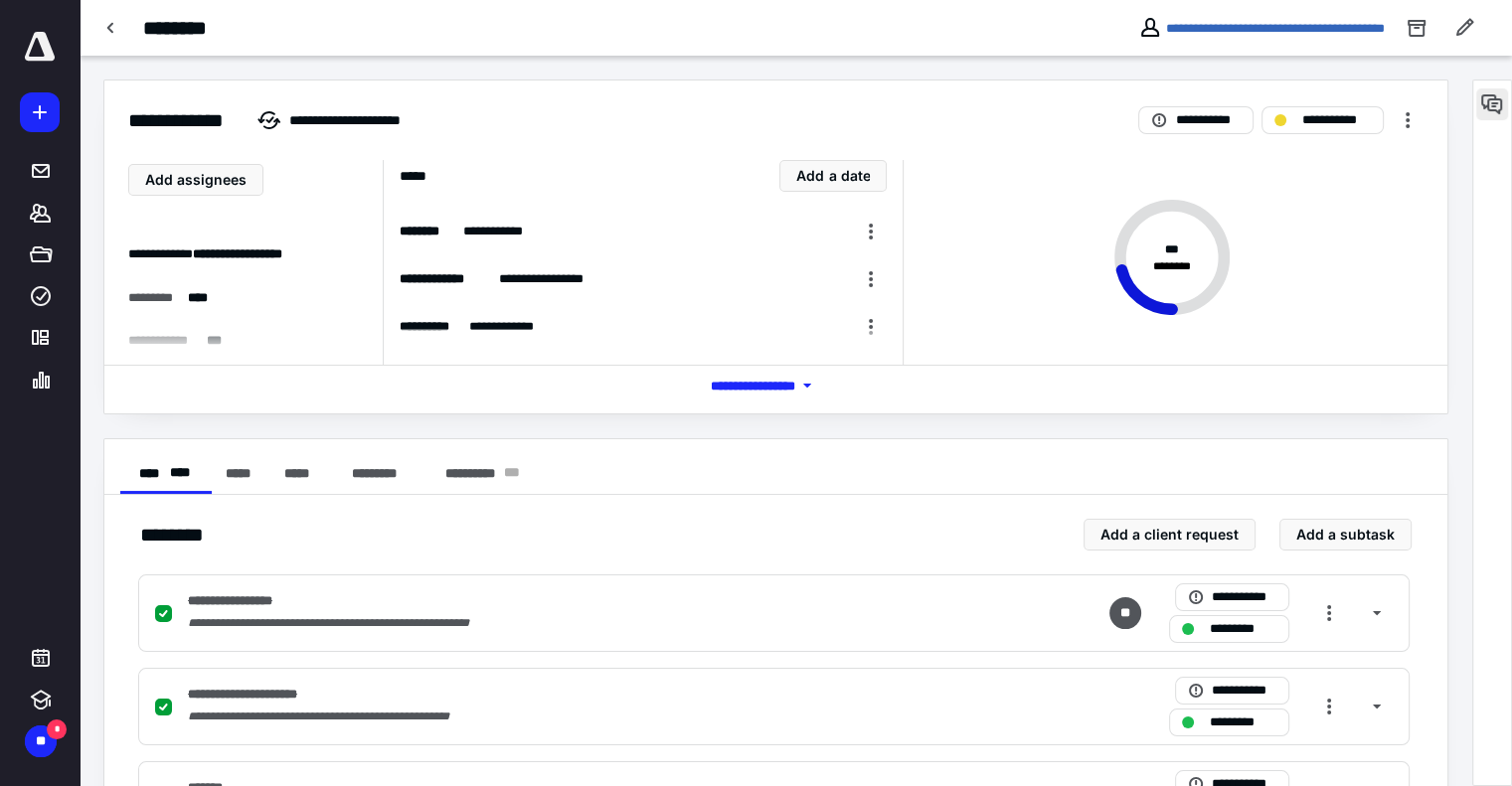 click at bounding box center [1492, 104] 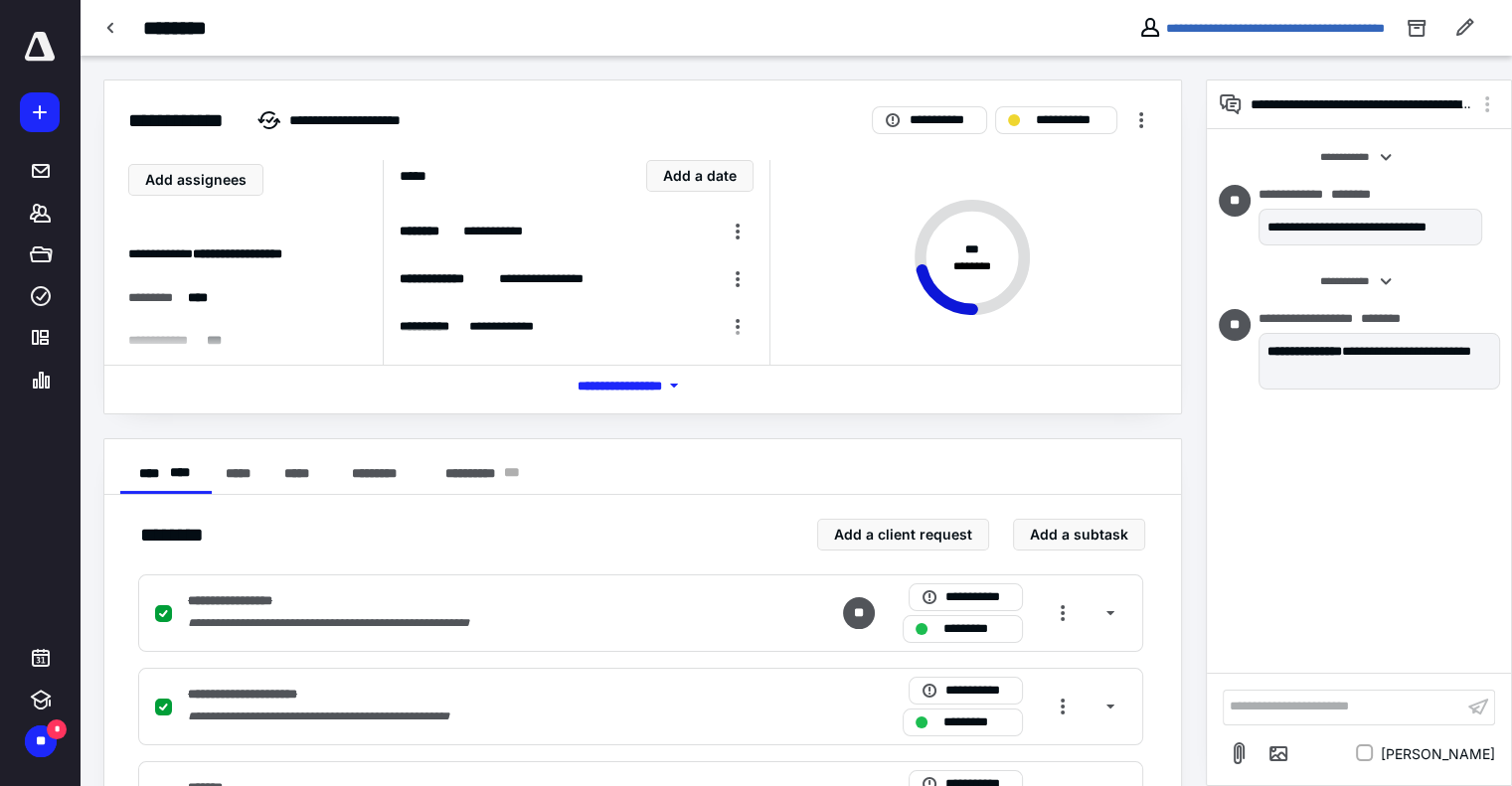 click 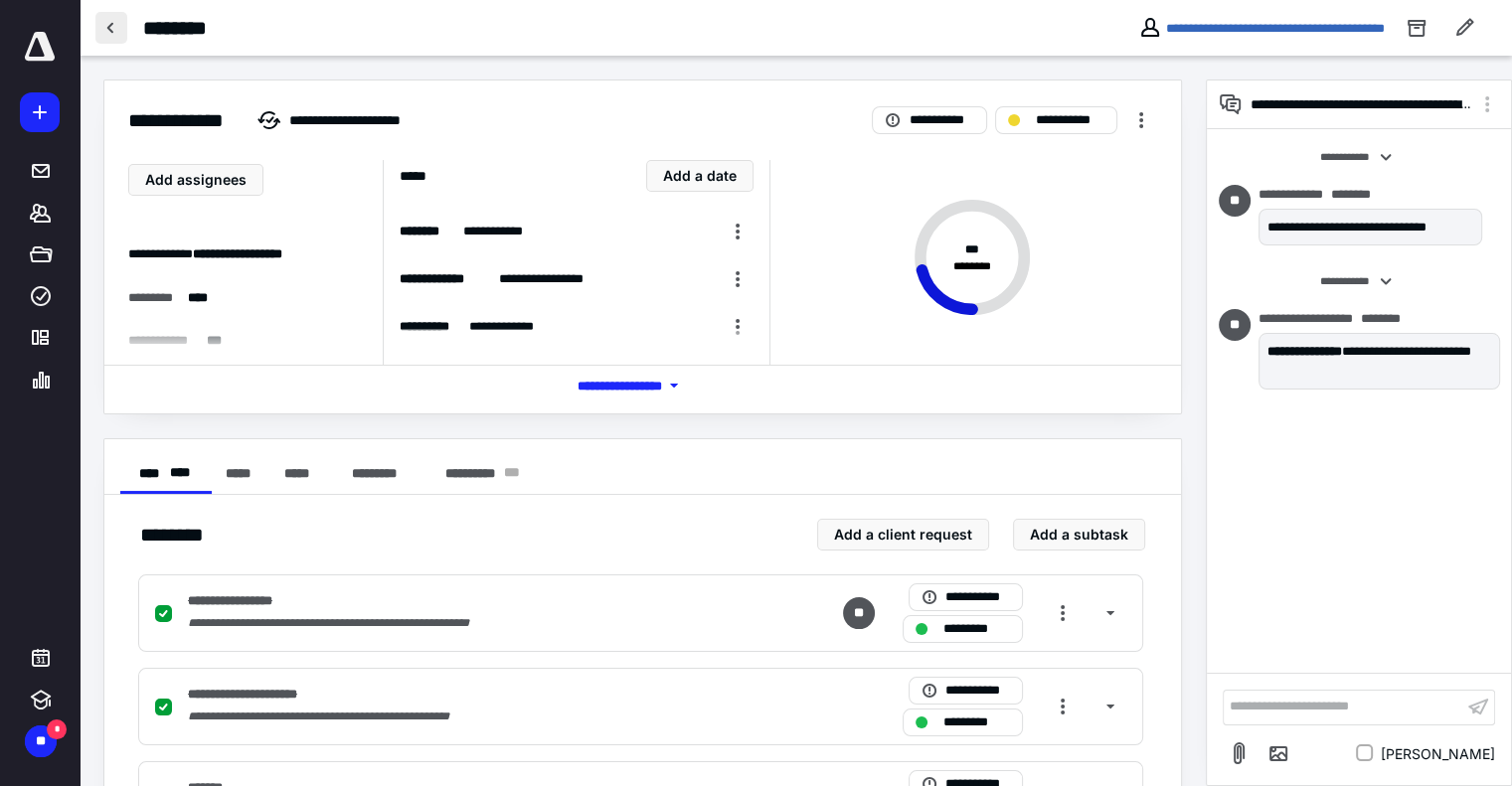 click at bounding box center (111, 28) 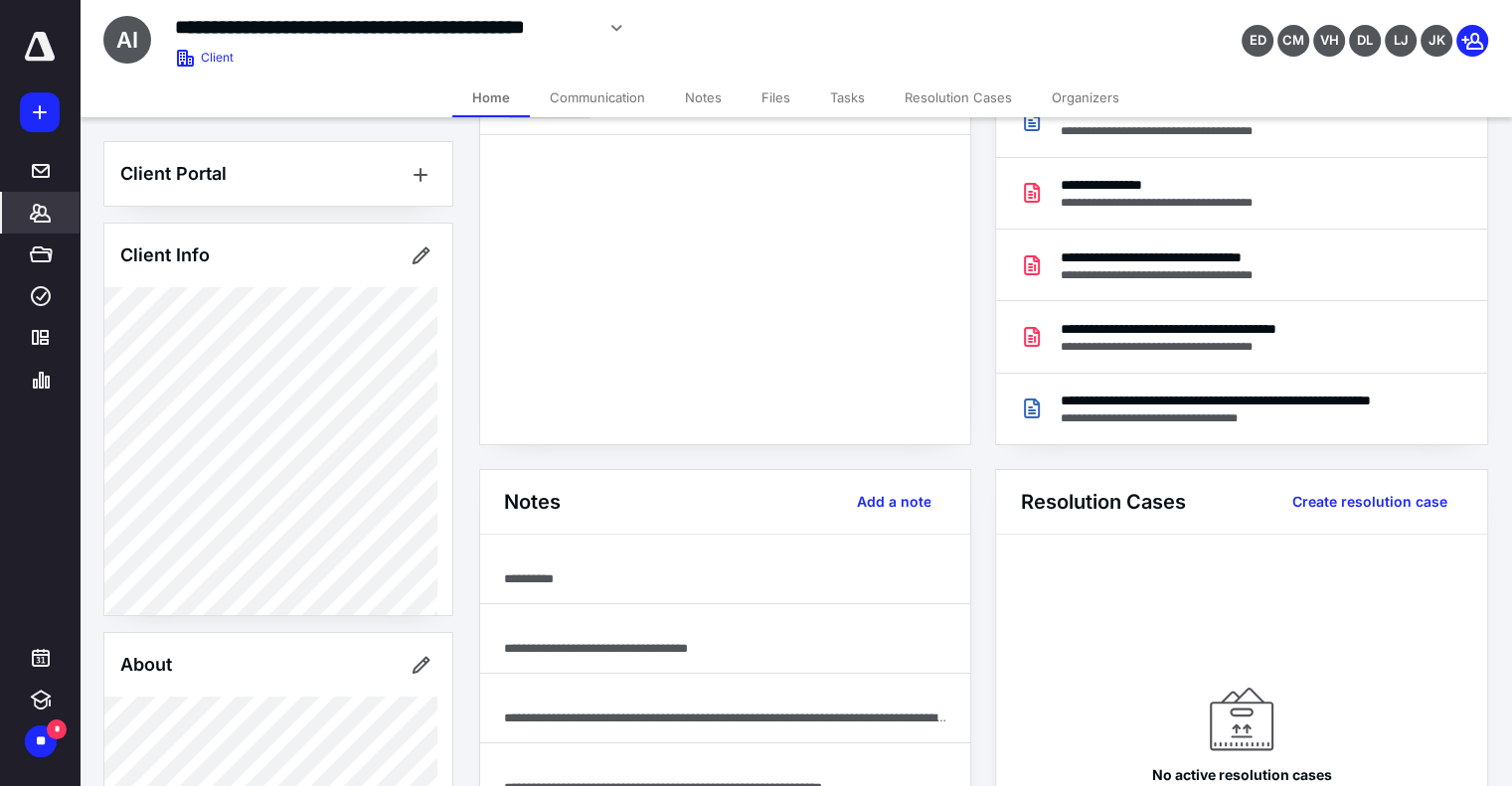 scroll, scrollTop: 0, scrollLeft: 0, axis: both 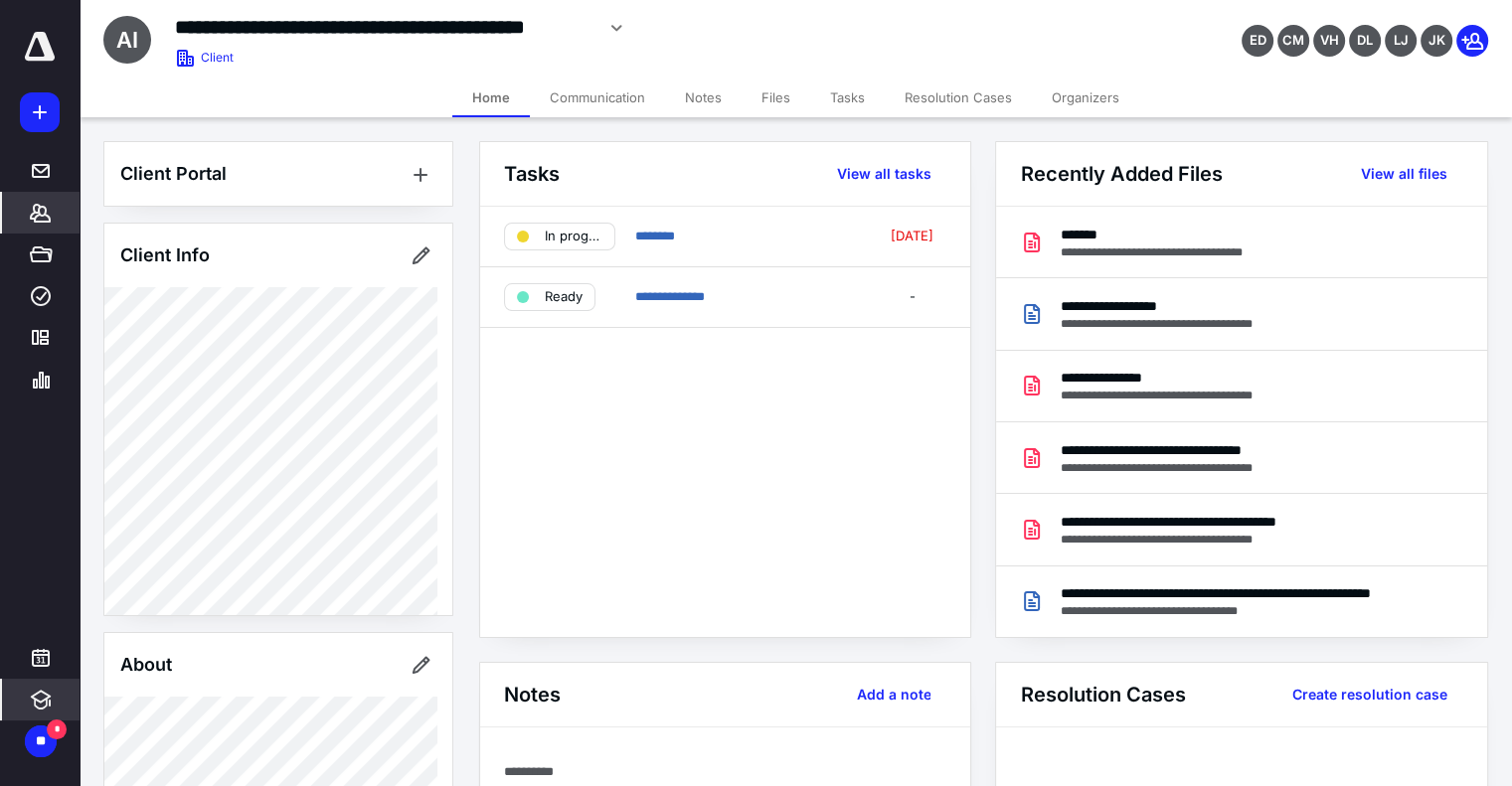 click 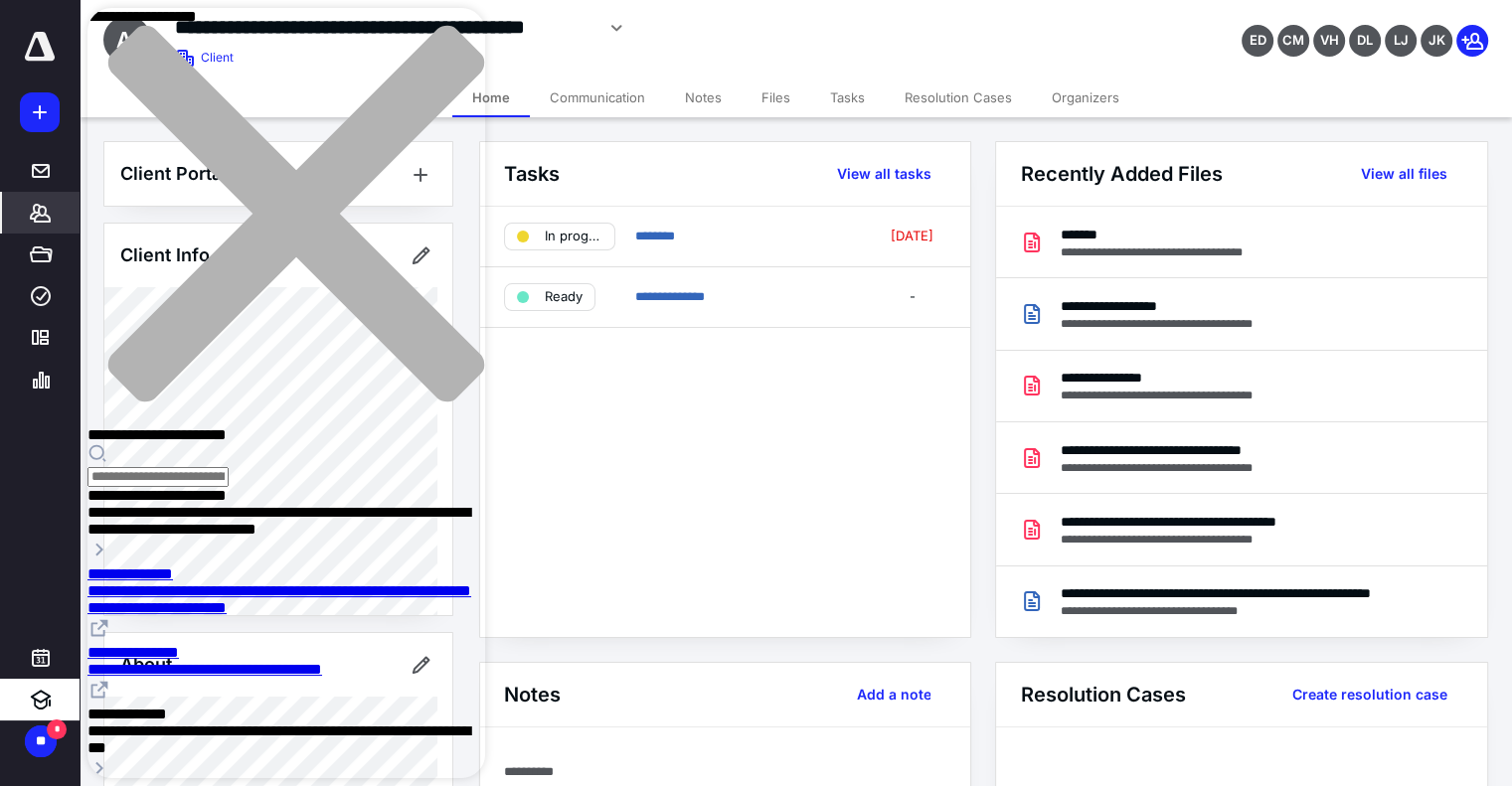 click at bounding box center (286, 465) 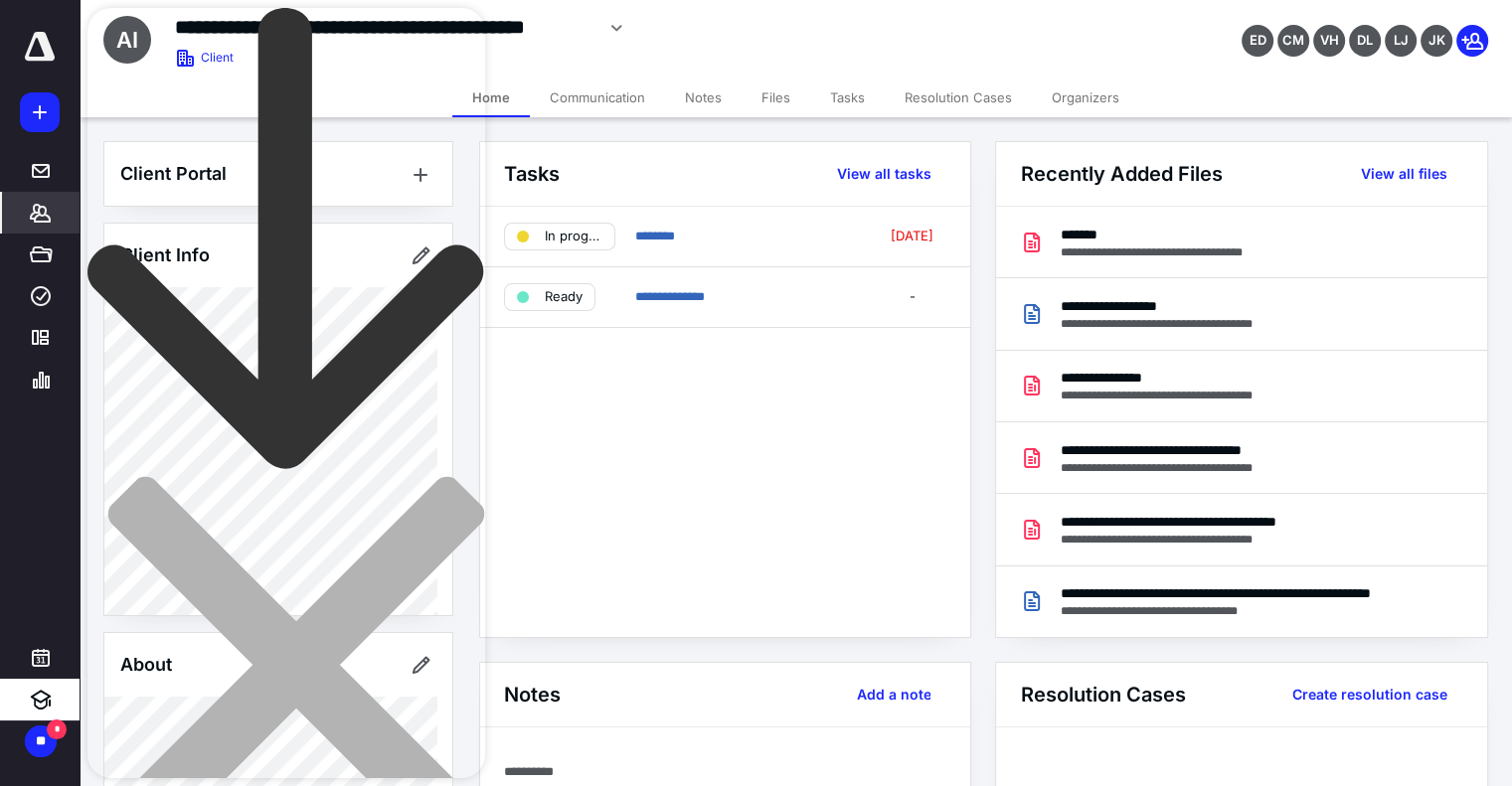 click 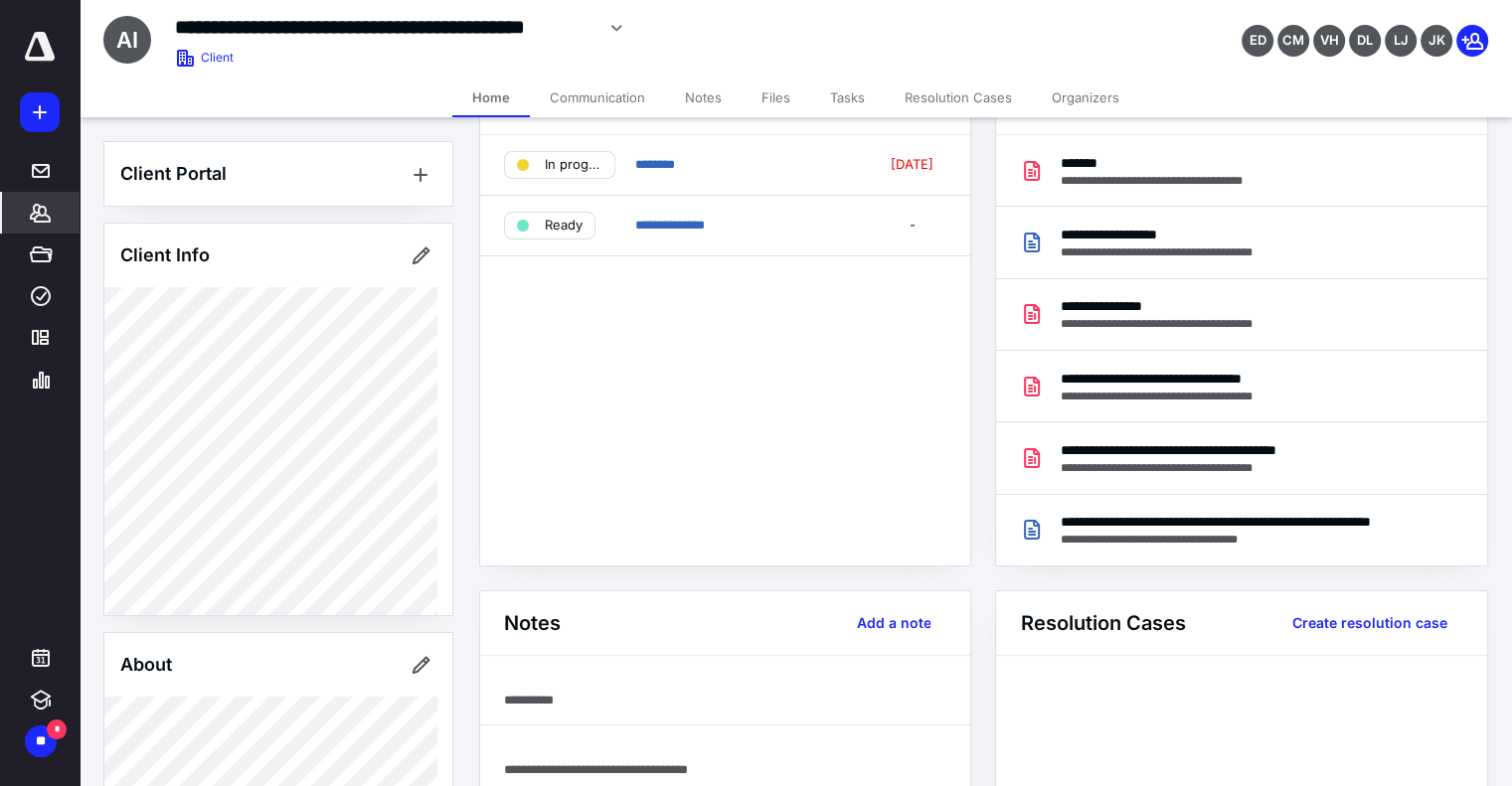 scroll, scrollTop: 298, scrollLeft: 0, axis: vertical 